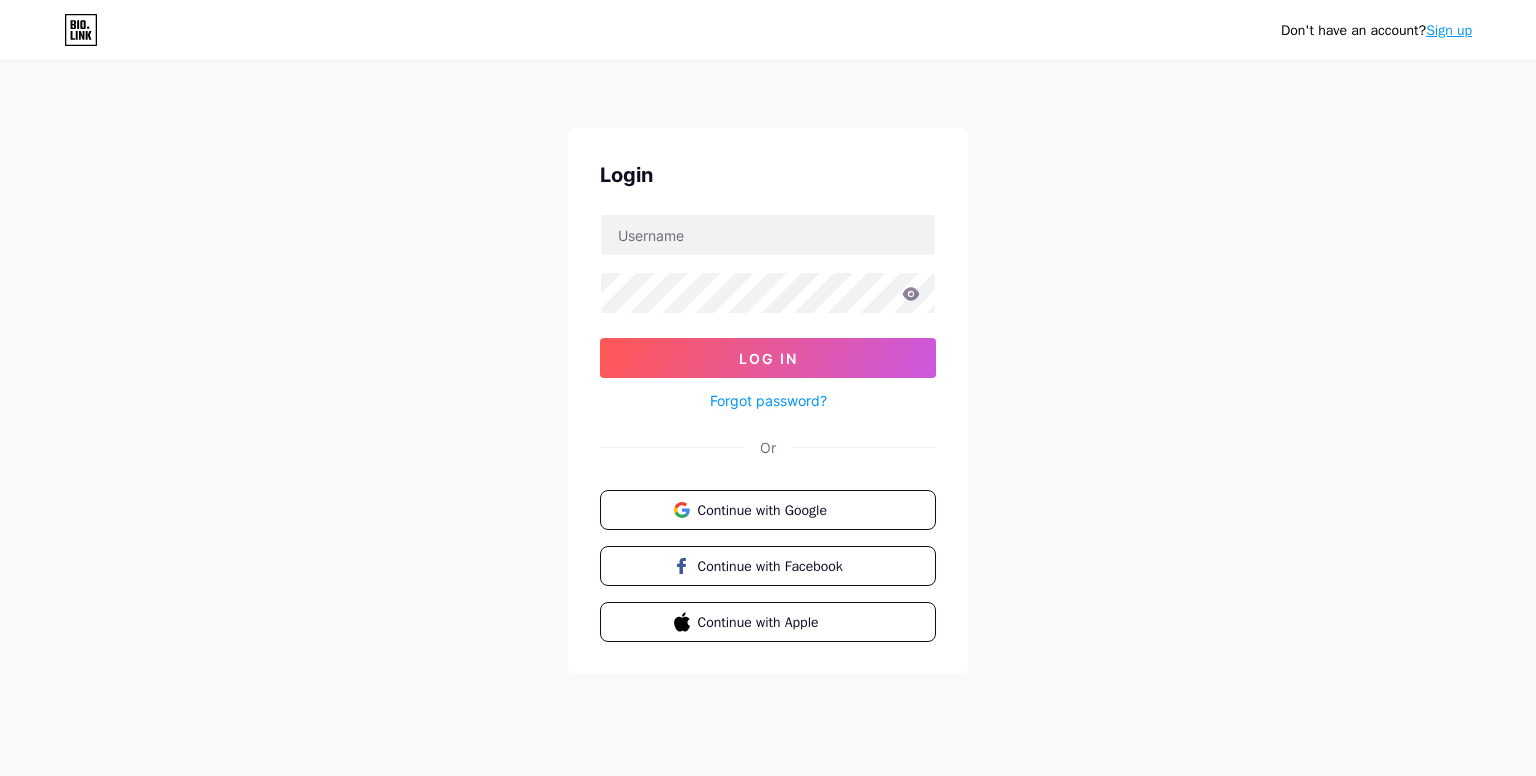 scroll, scrollTop: 0, scrollLeft: 0, axis: both 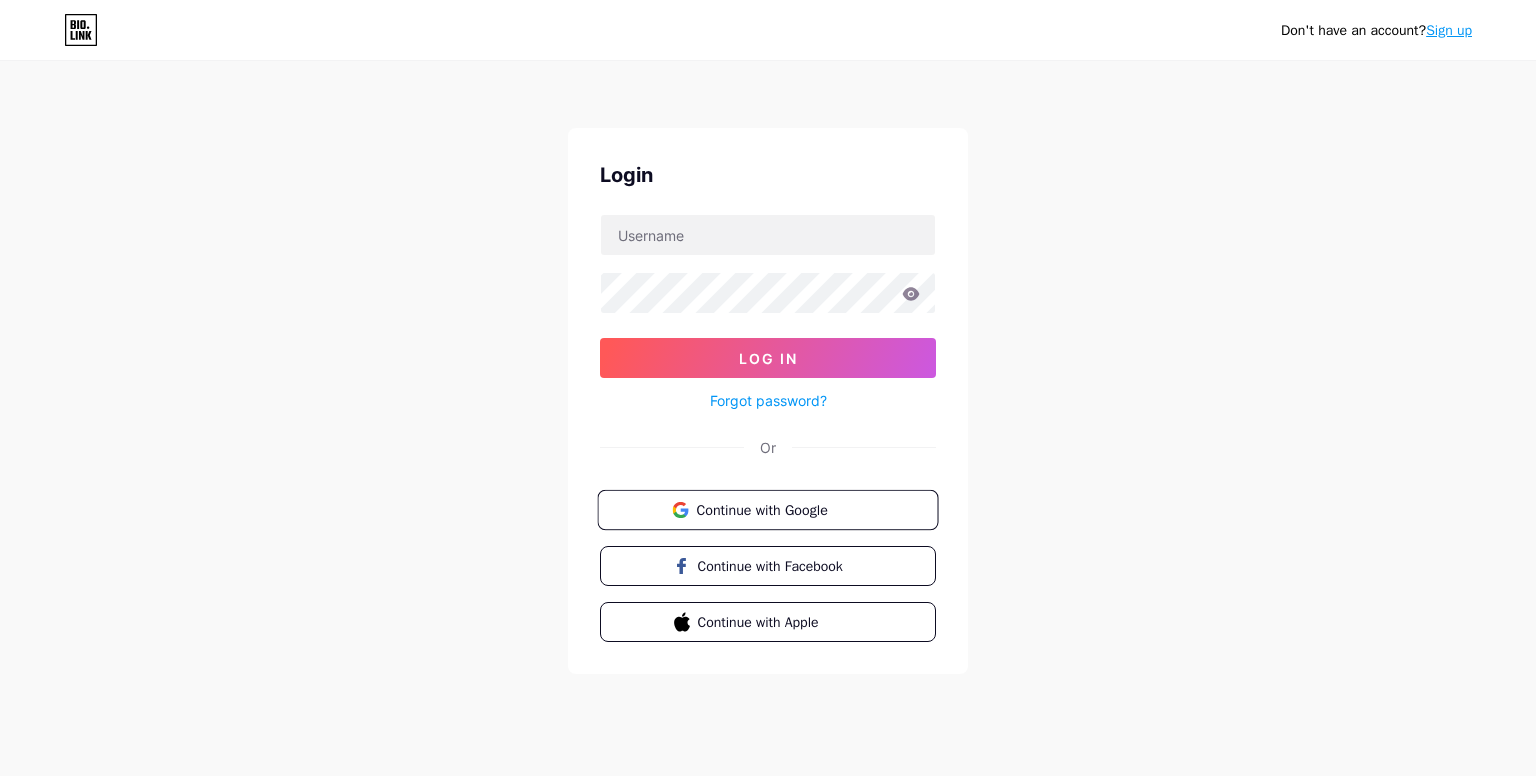 click on "Continue with Google" at bounding box center [779, 509] 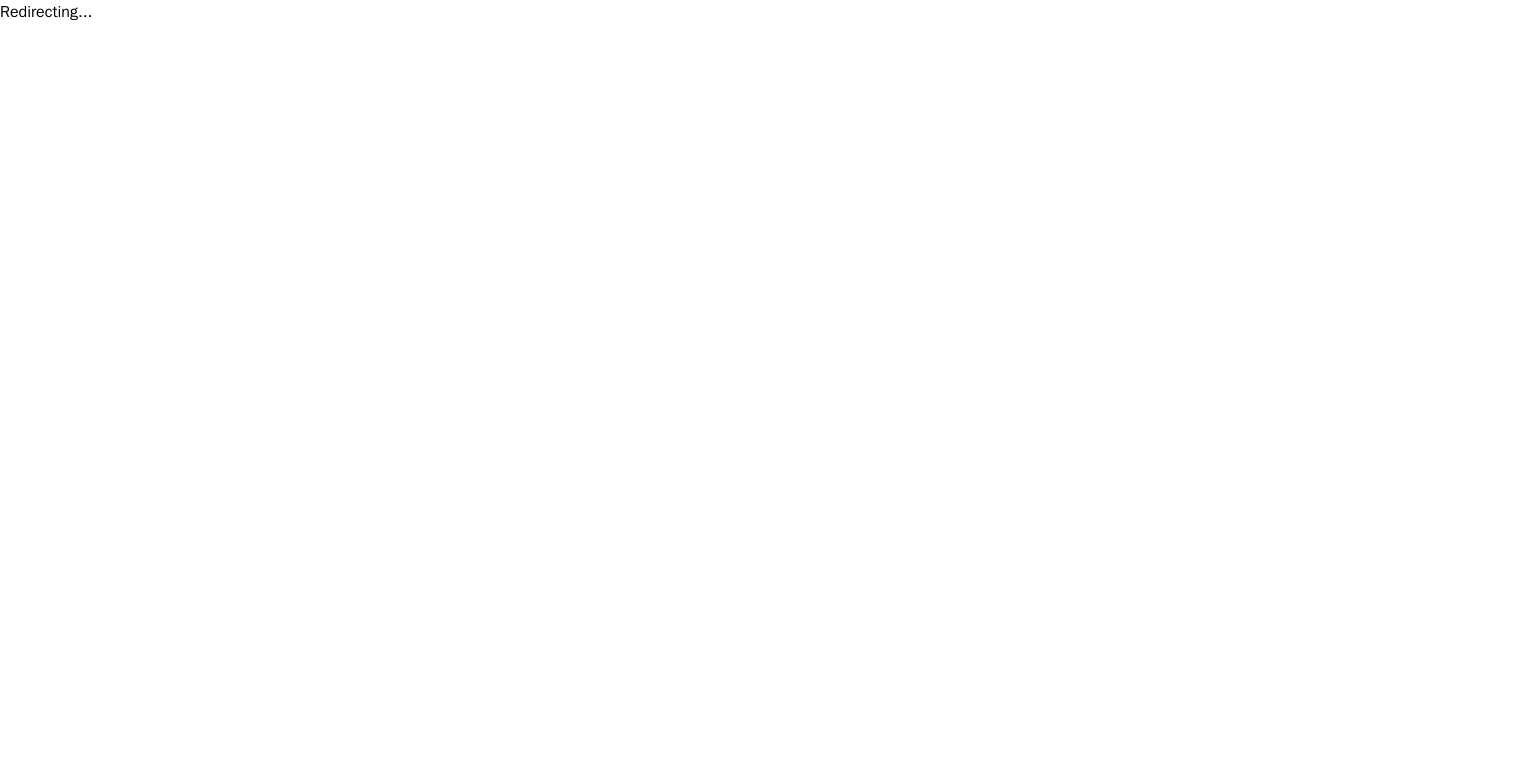 scroll, scrollTop: 0, scrollLeft: 0, axis: both 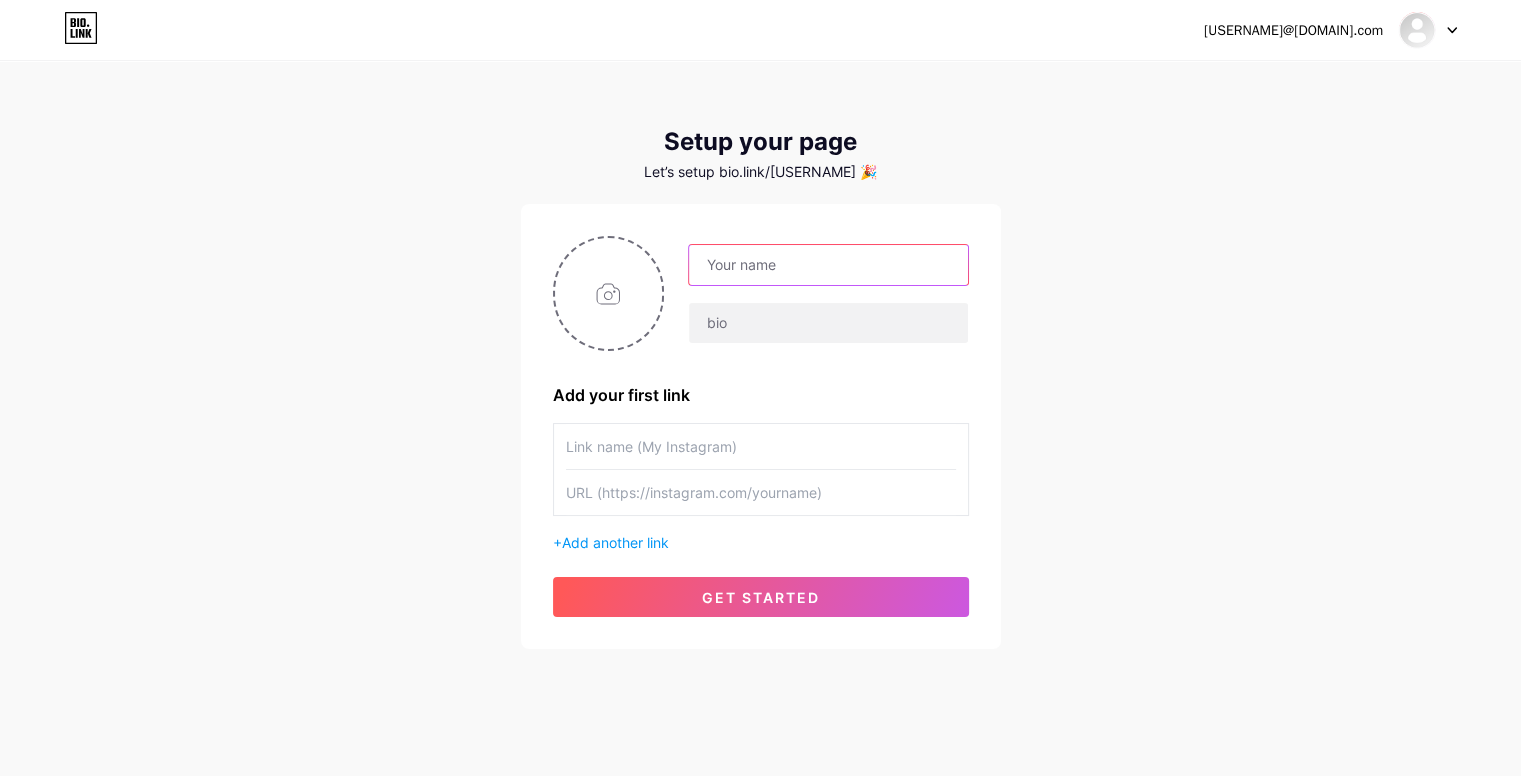 click at bounding box center [828, 265] 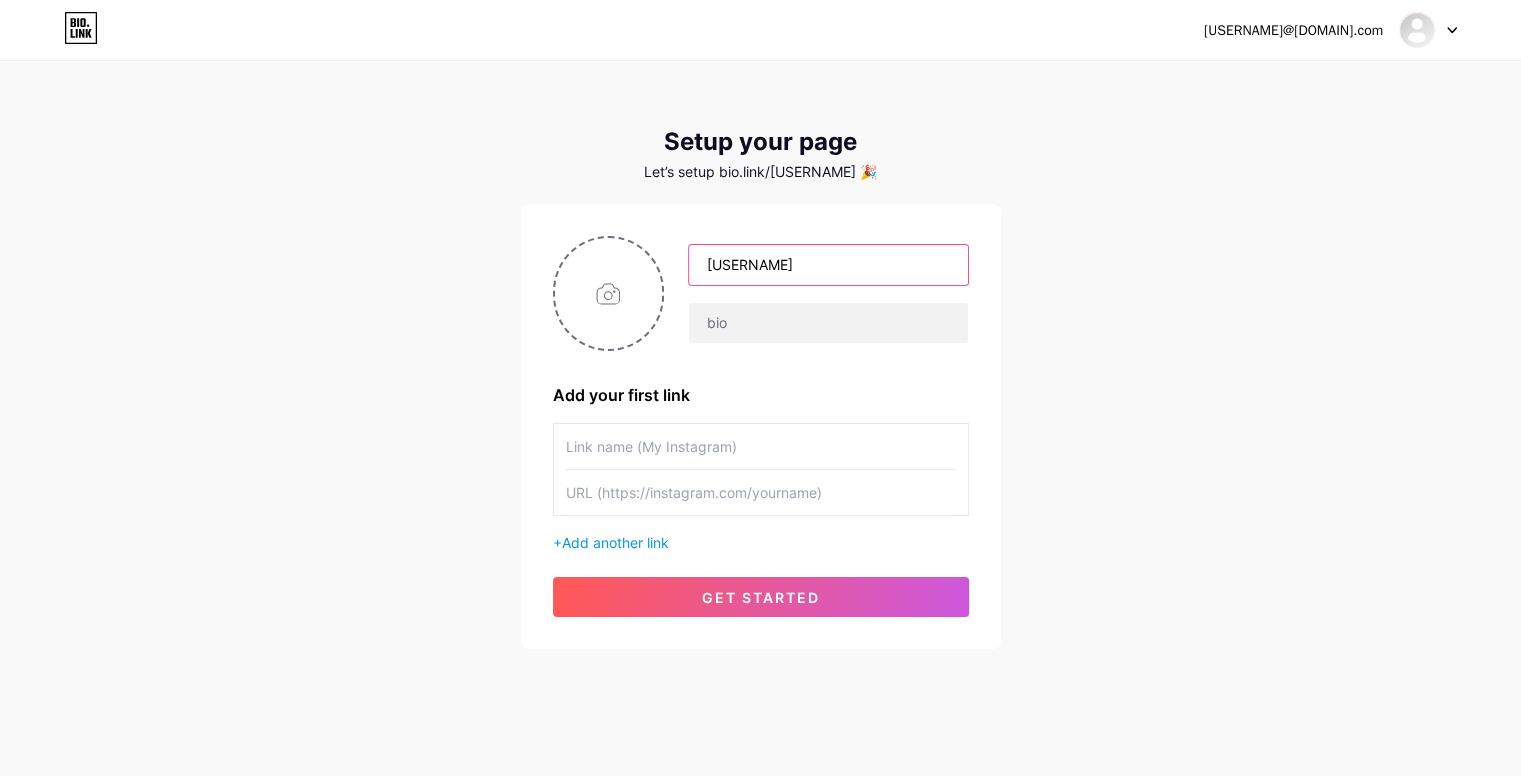 type on "[USERNAME]" 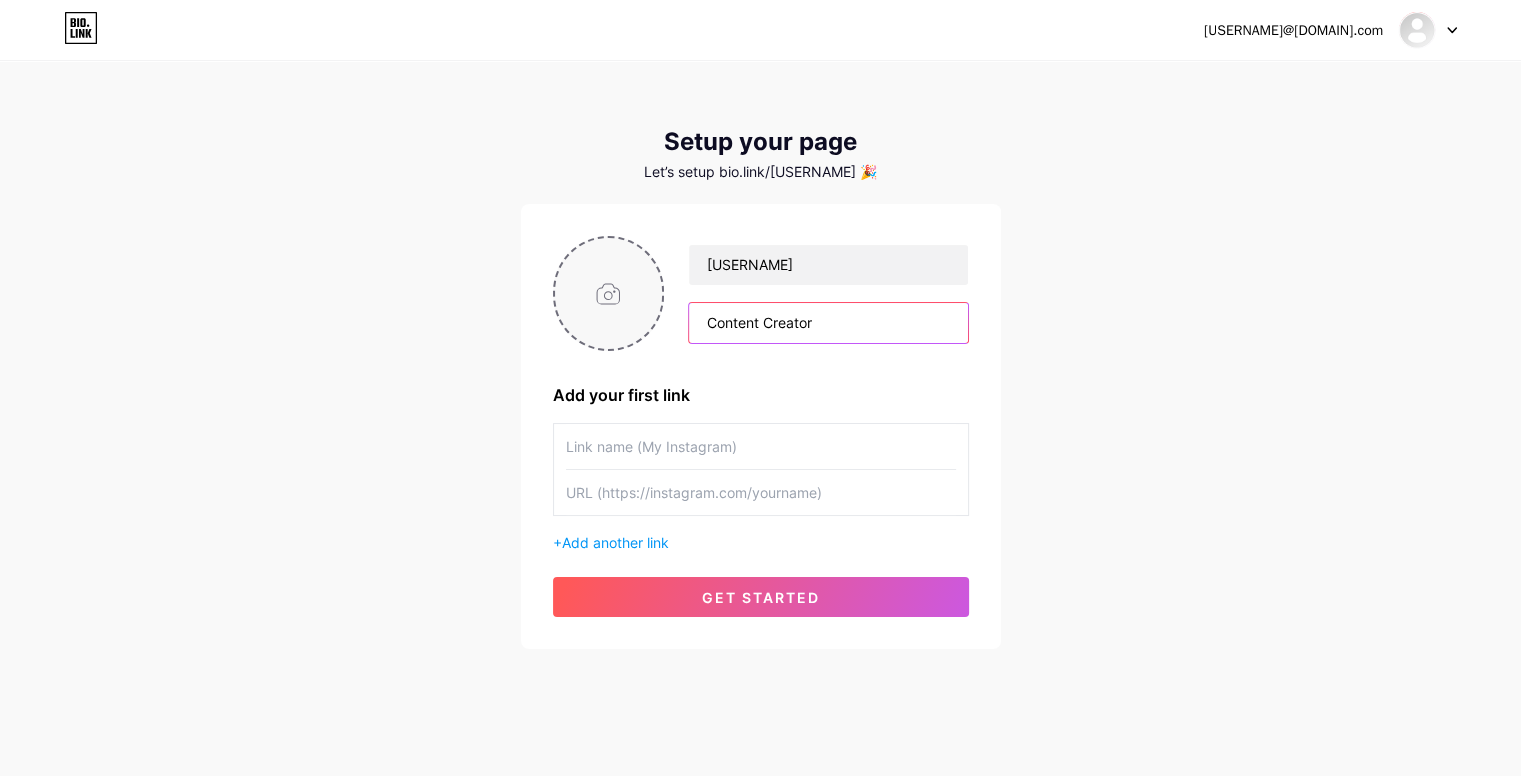 type on "Content Creator" 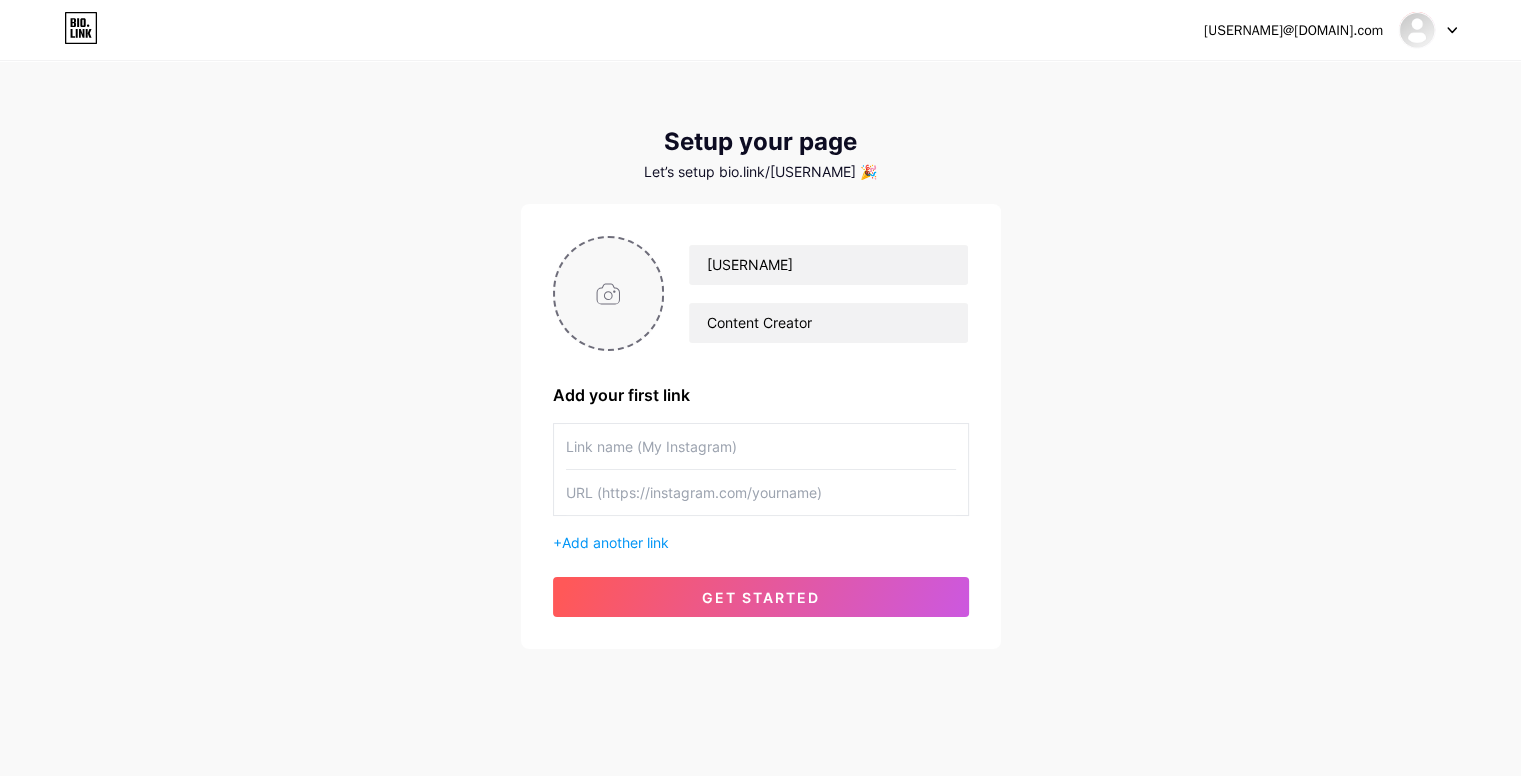 click at bounding box center (609, 293) 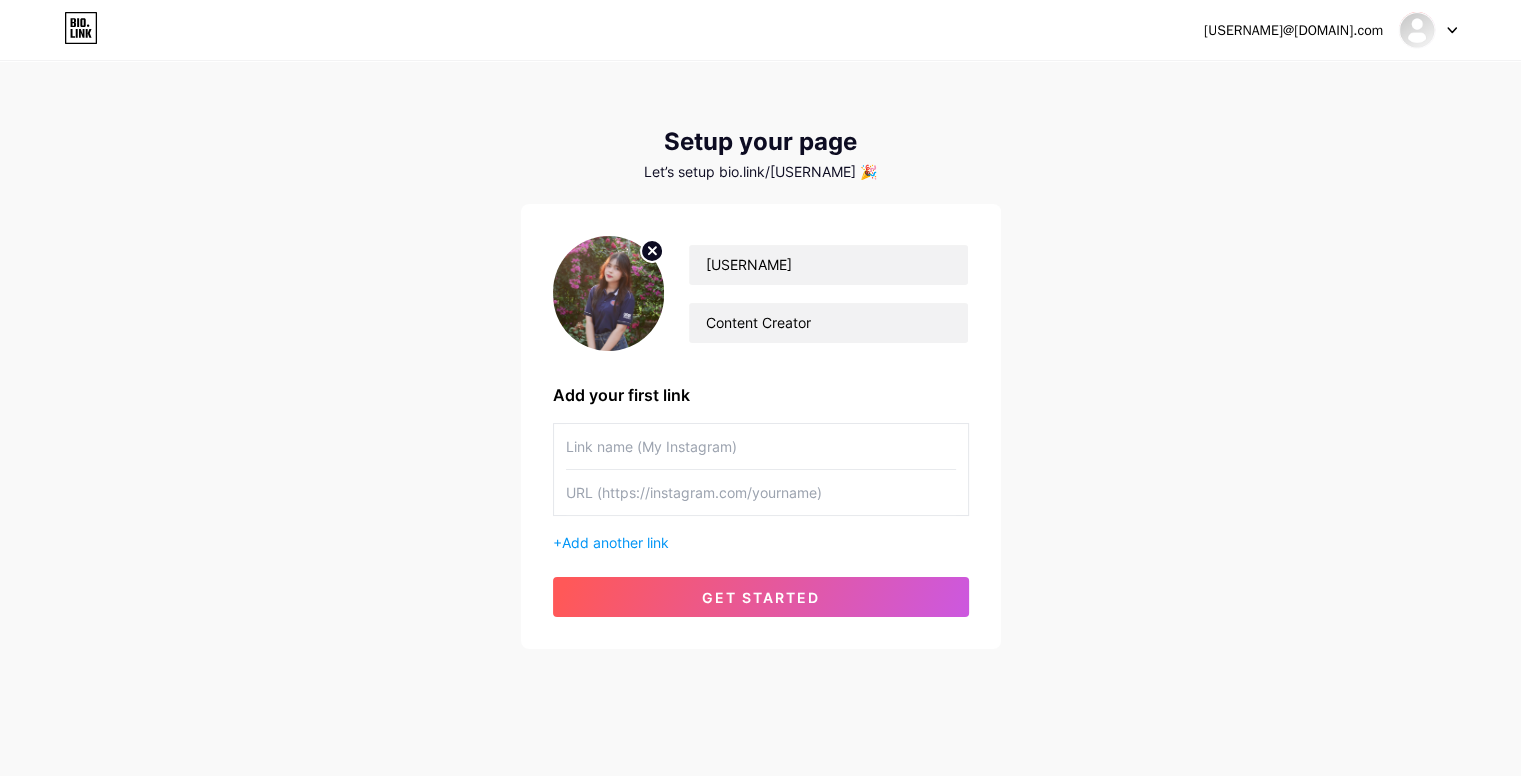 click at bounding box center [761, 492] 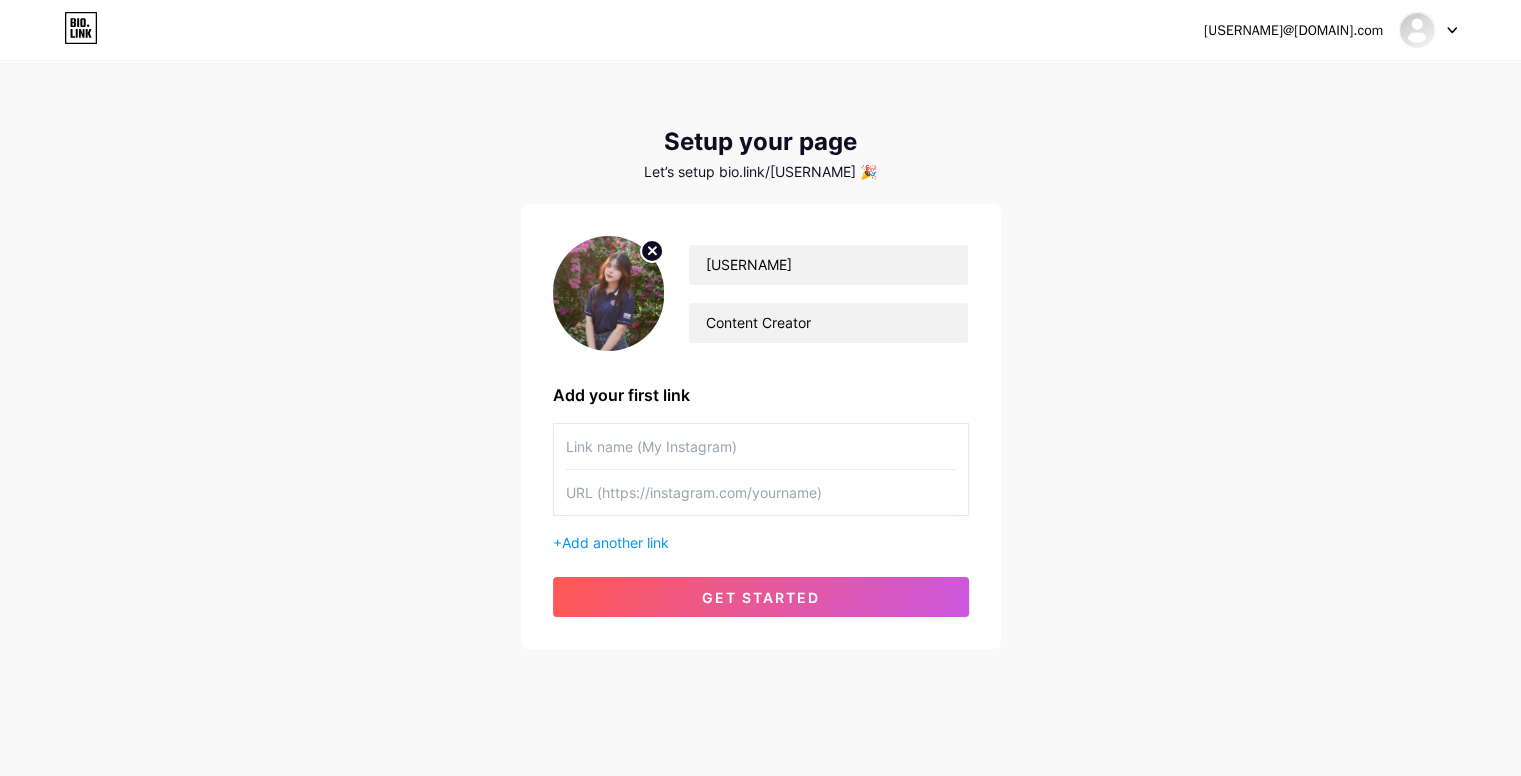 type on "v" 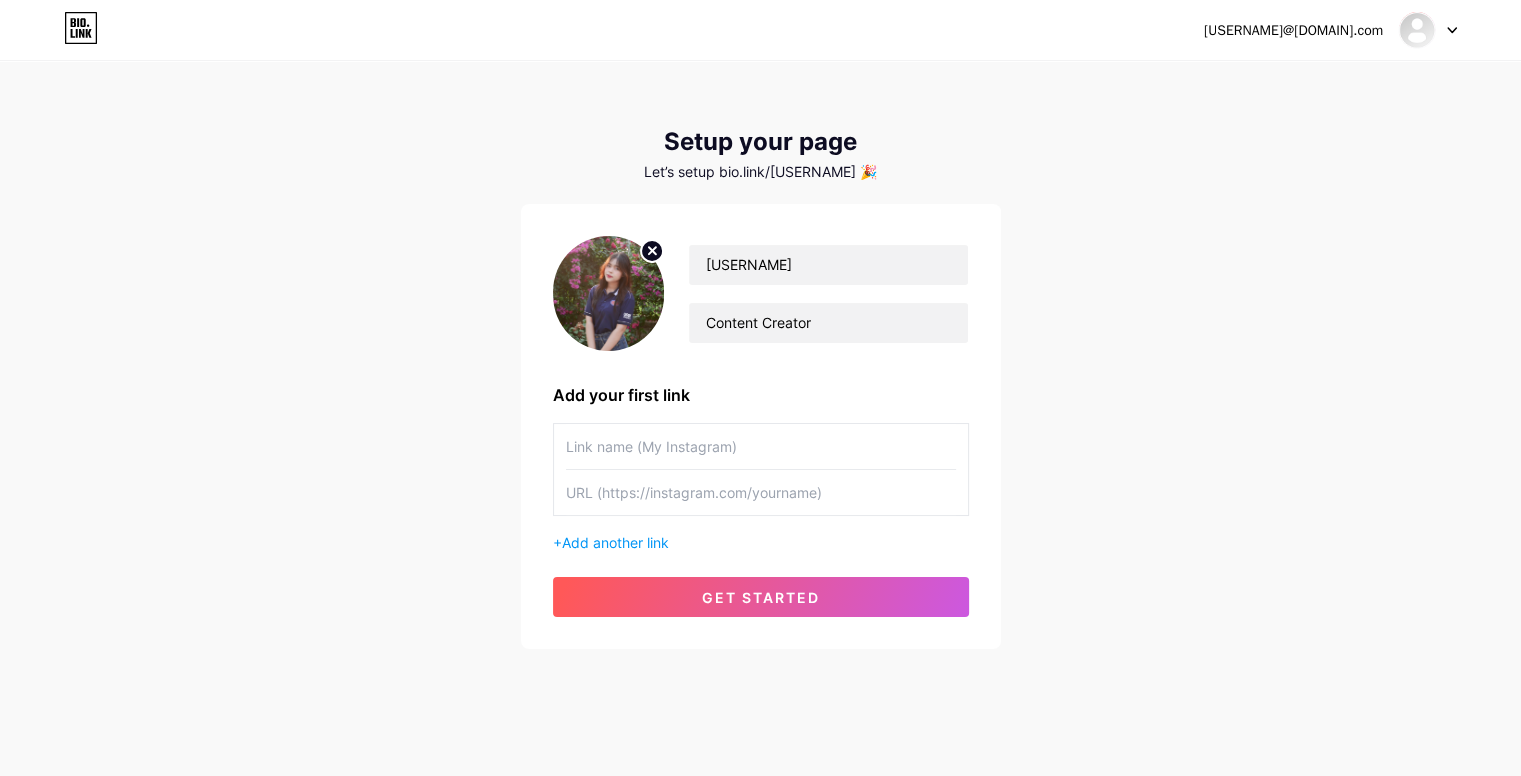 paste on "https://www.tiktok.com/@[USERNAME]" 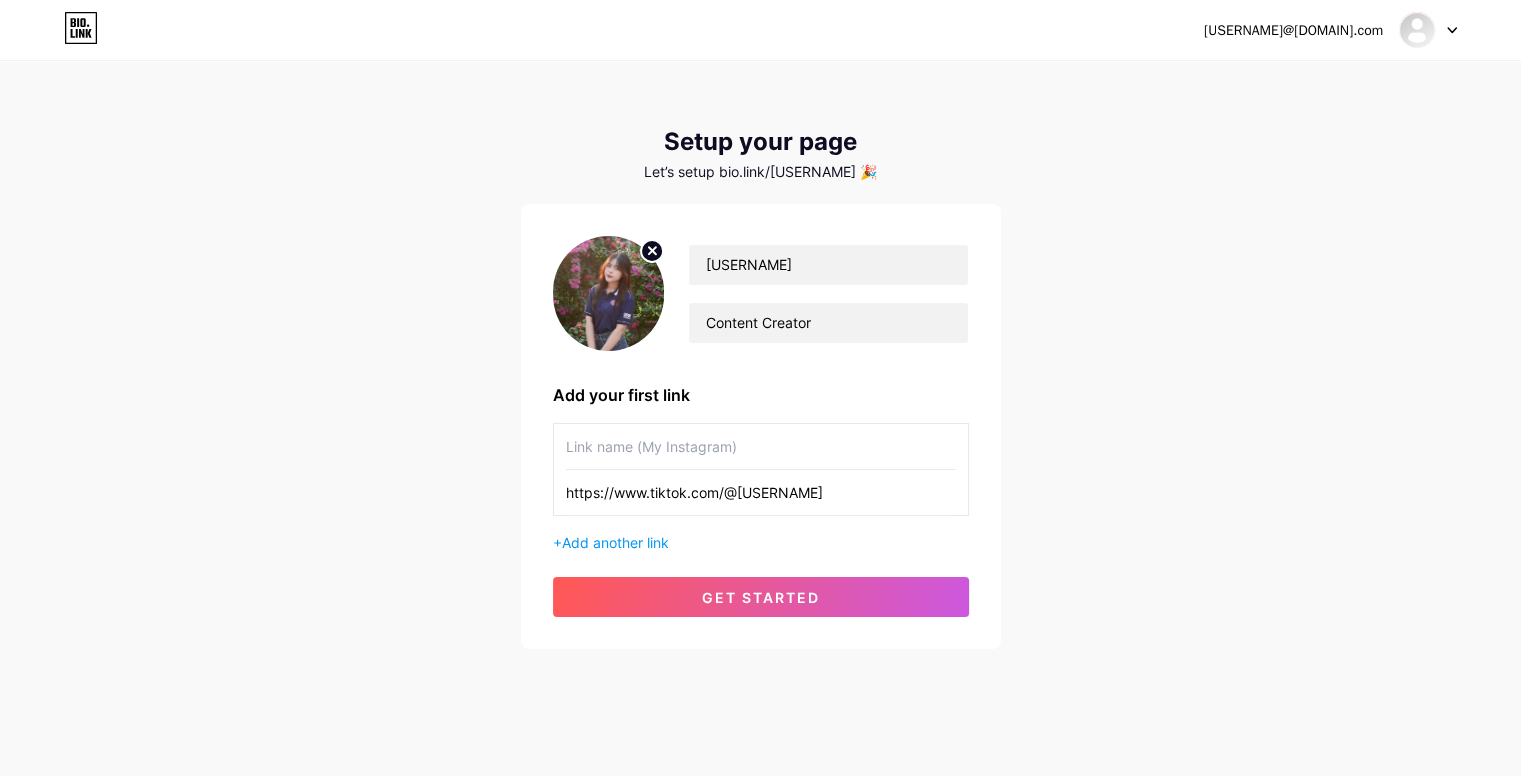 type on "https://www.tiktok.com/@[USERNAME]" 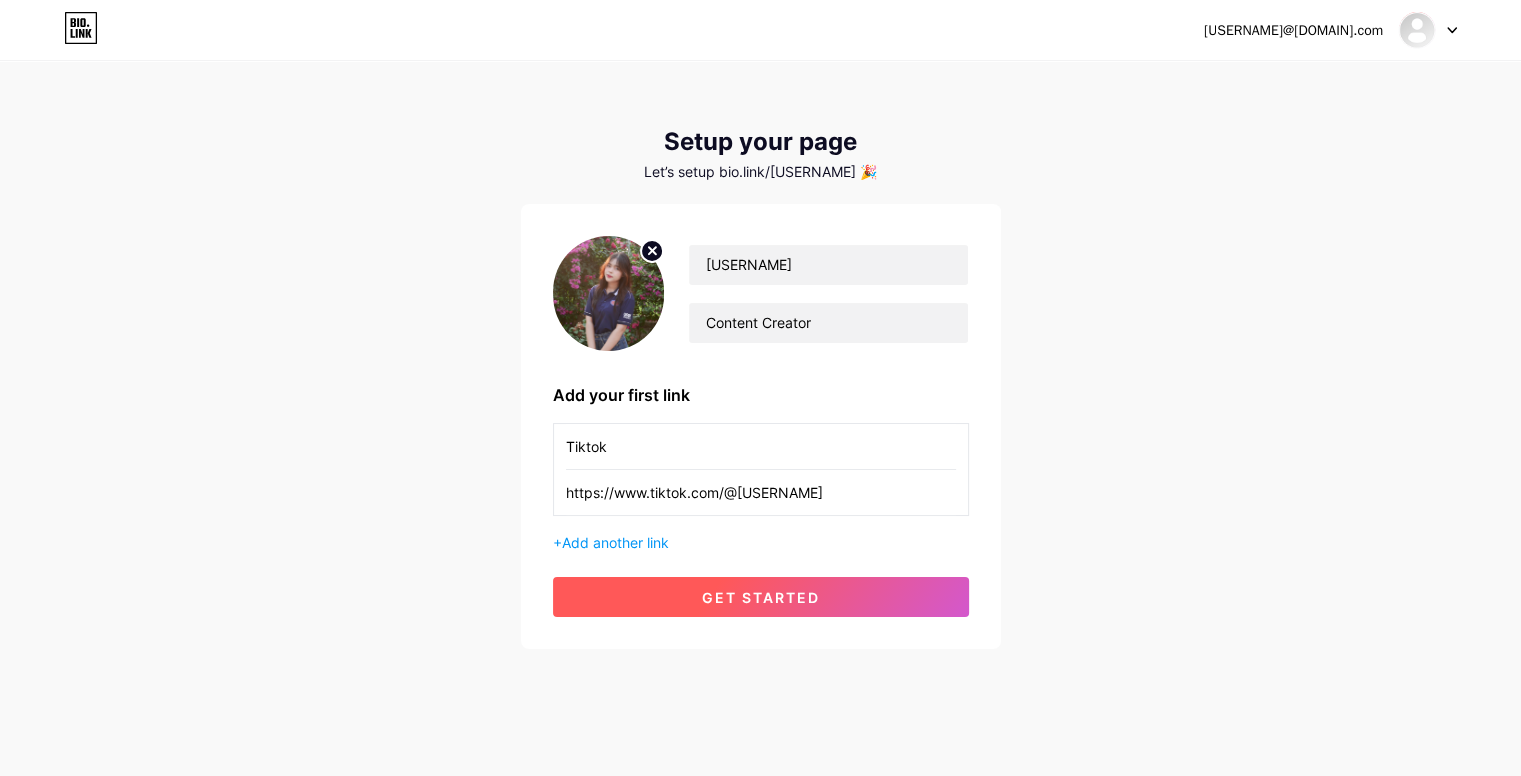 type on "Tiktok" 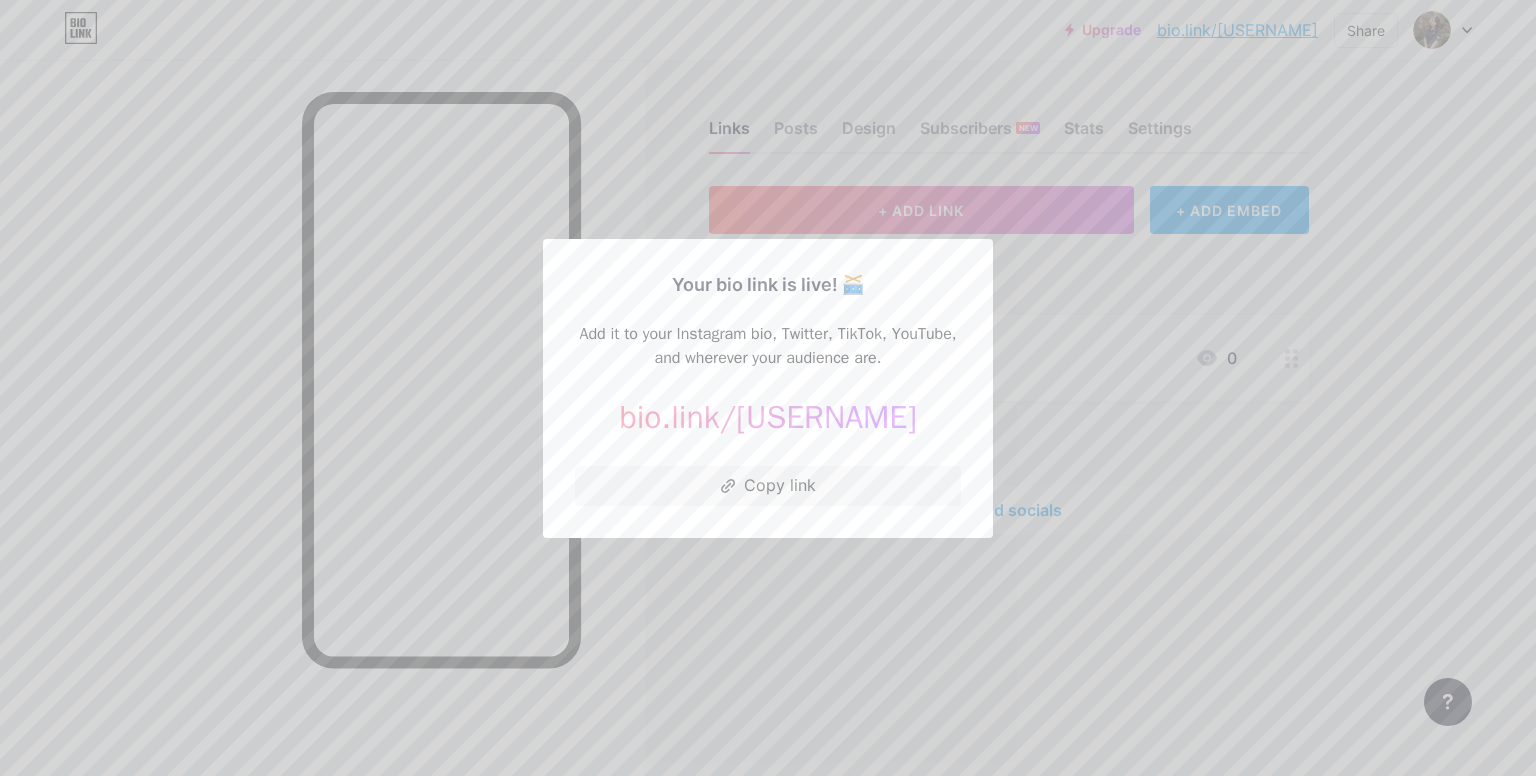 click at bounding box center [768, 388] 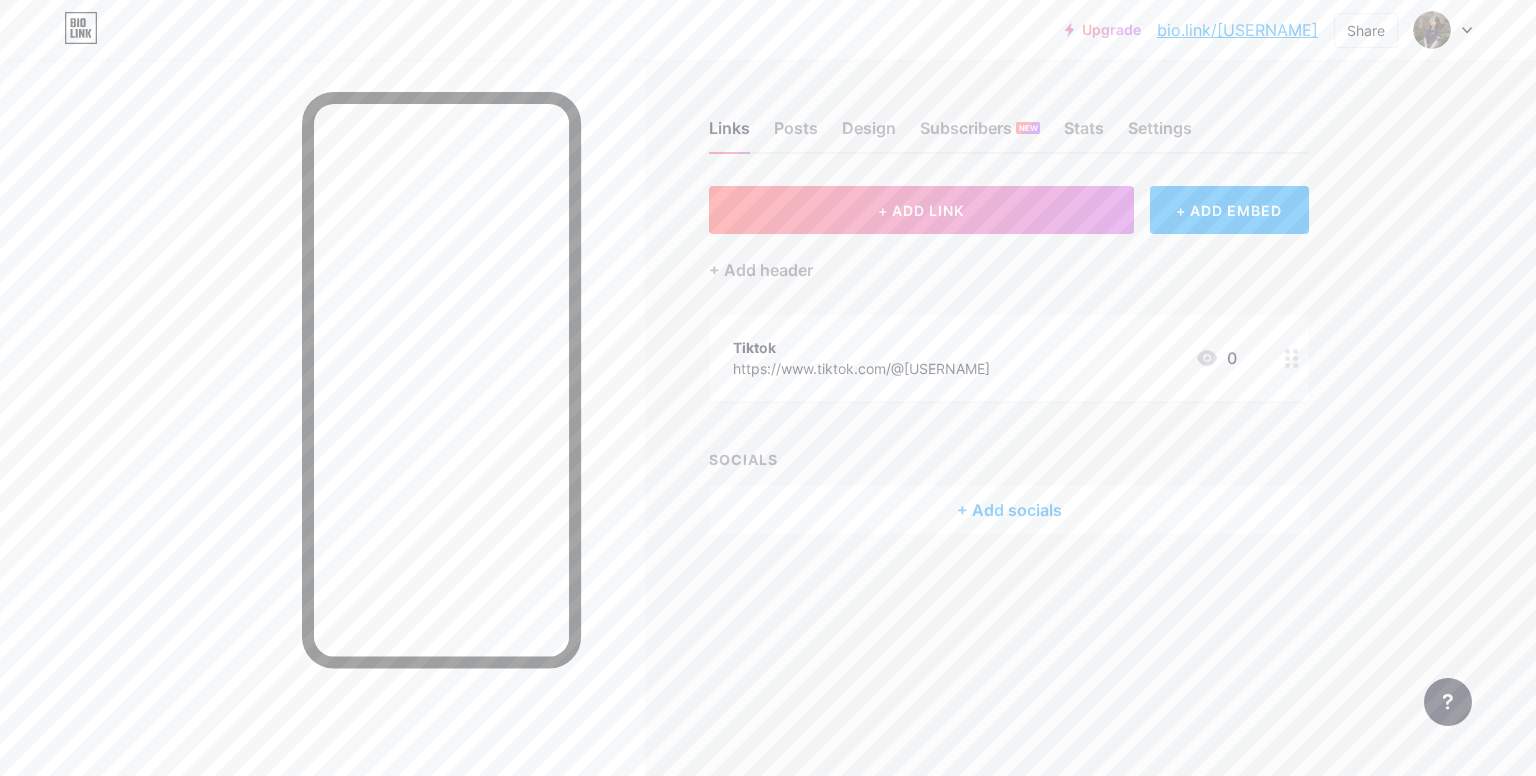 click on "Links
Posts
Design
Subscribers
NEW
Stats
Settings" at bounding box center [1009, 119] 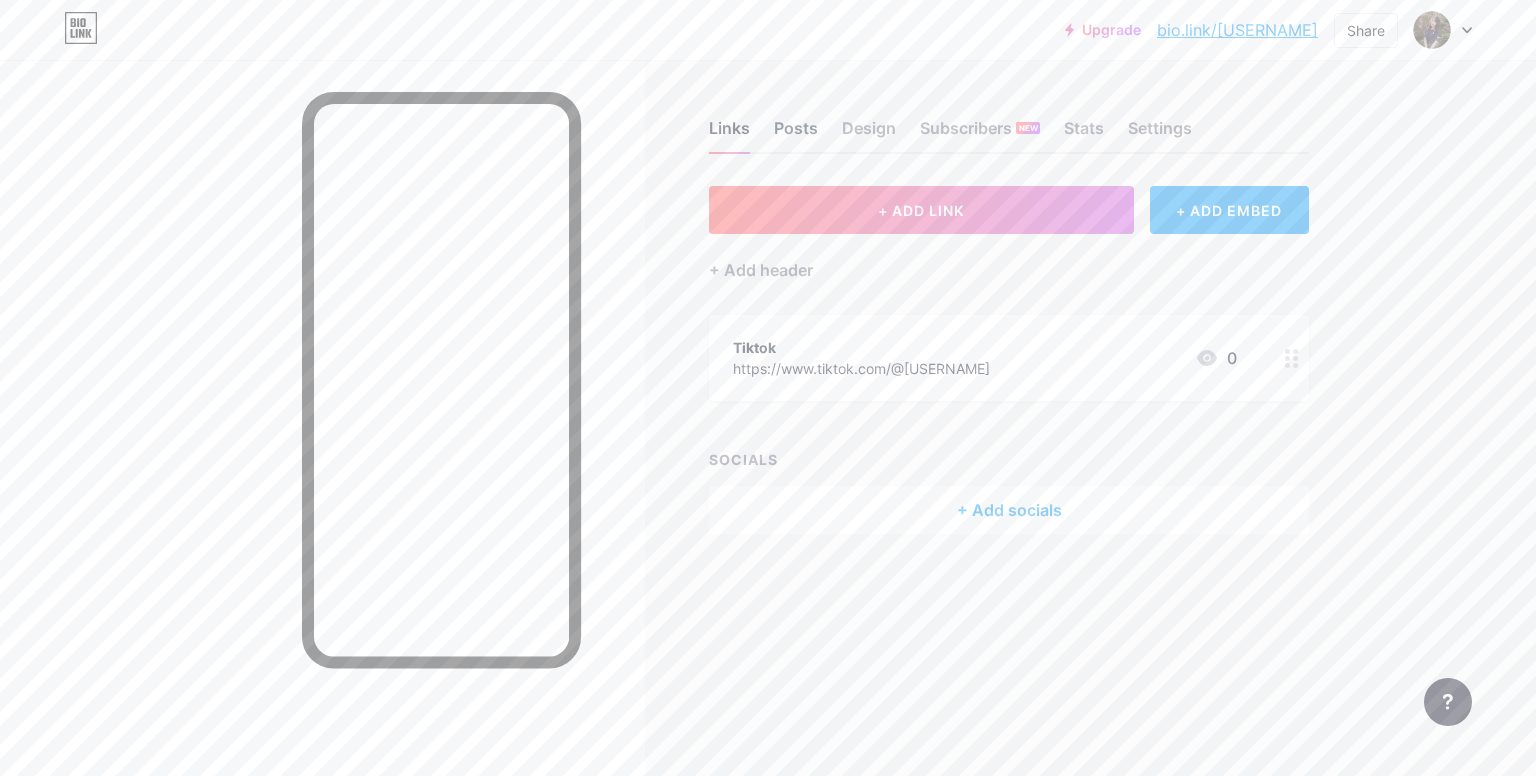 click on "Posts" at bounding box center (796, 134) 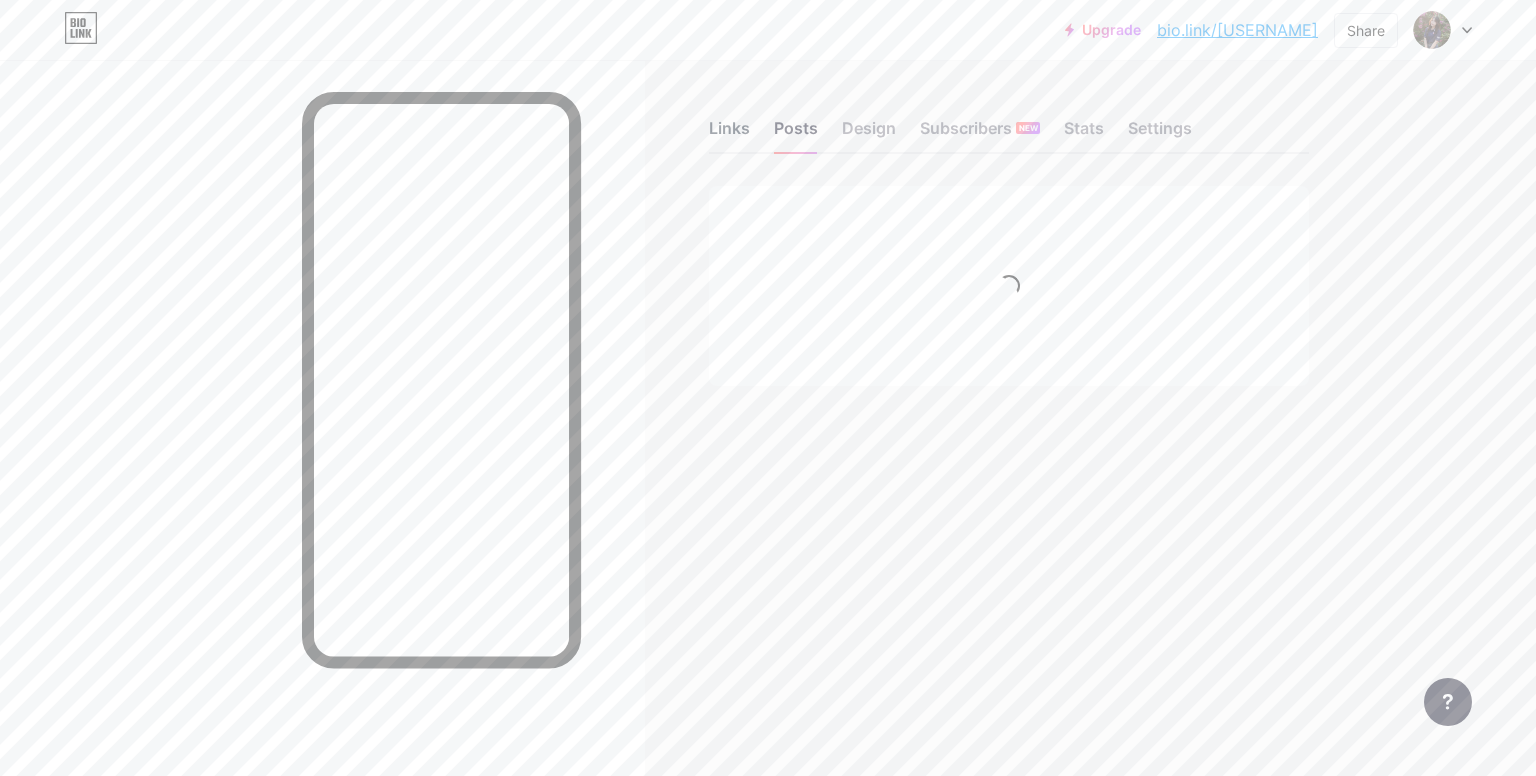click on "Links" at bounding box center (729, 134) 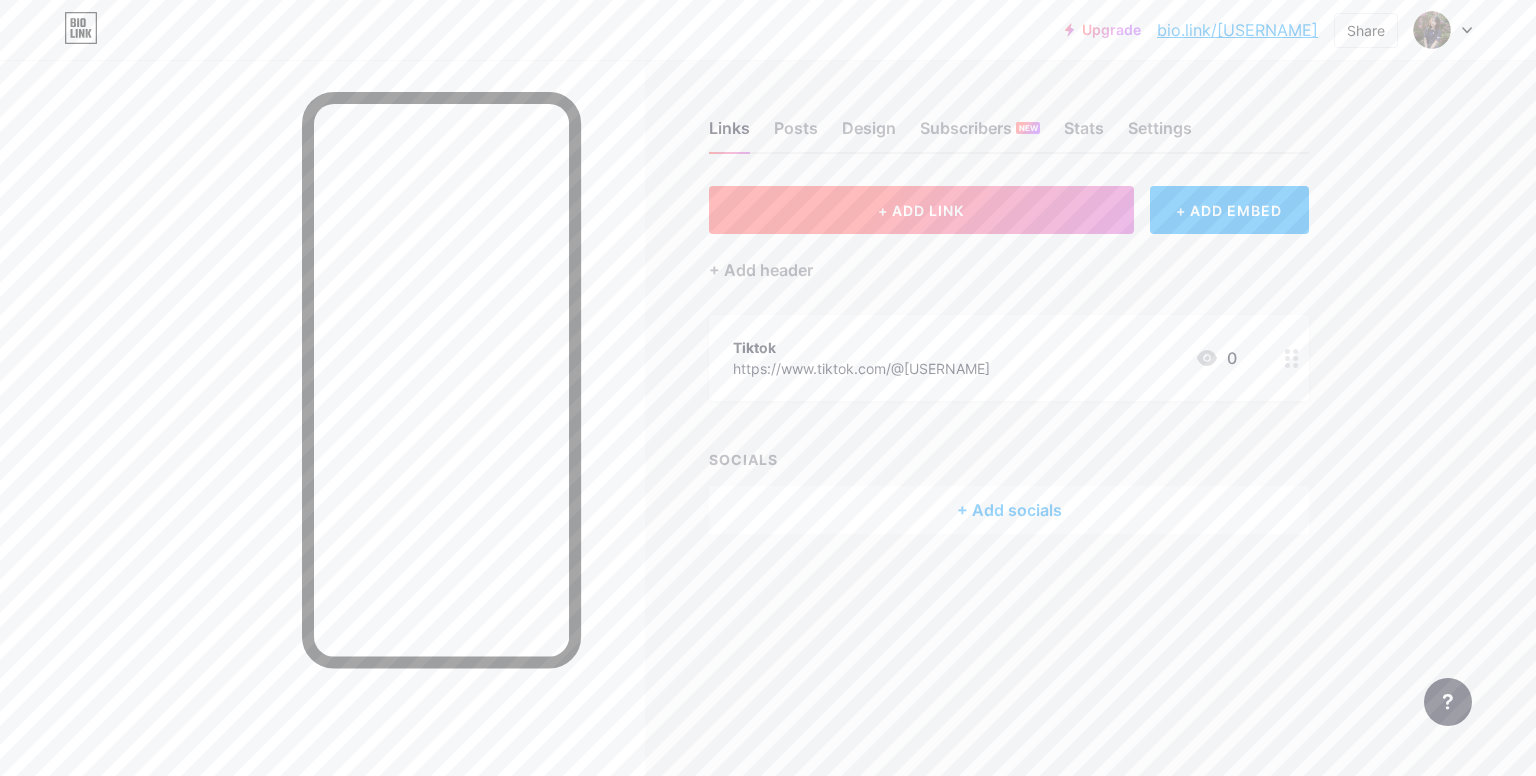 click on "+ ADD LINK" at bounding box center [921, 210] 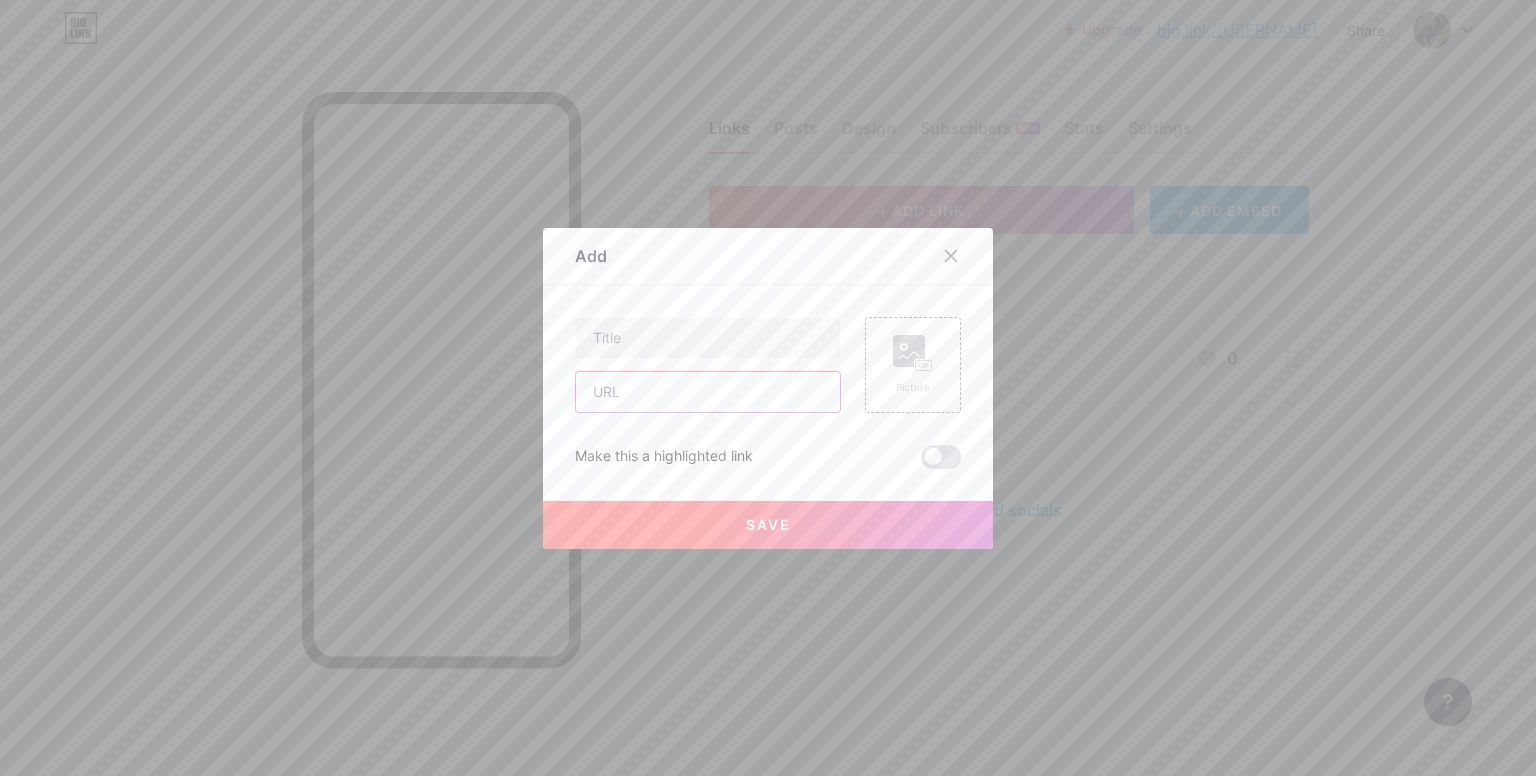 click at bounding box center [708, 392] 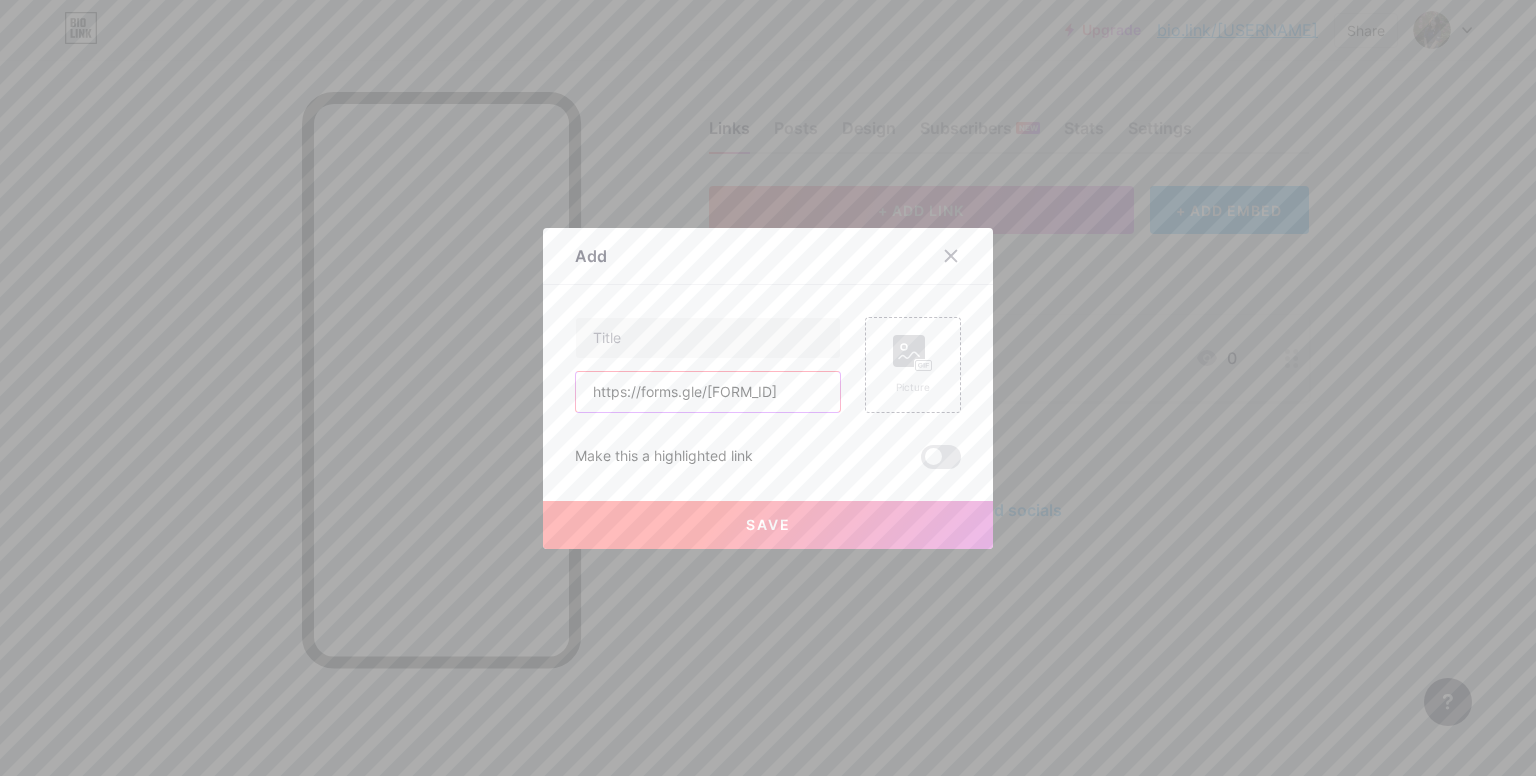scroll, scrollTop: 0, scrollLeft: 47, axis: horizontal 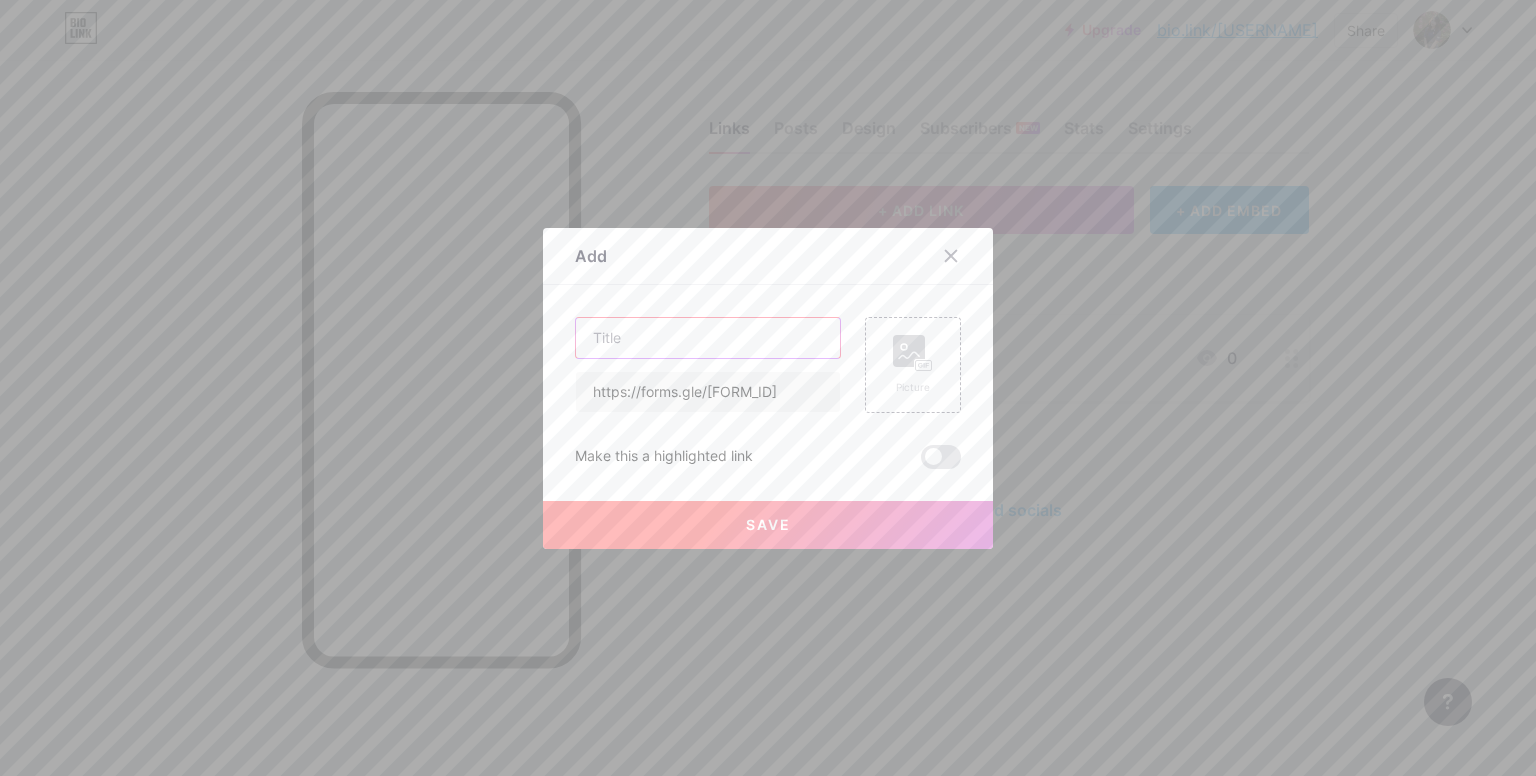click at bounding box center (708, 338) 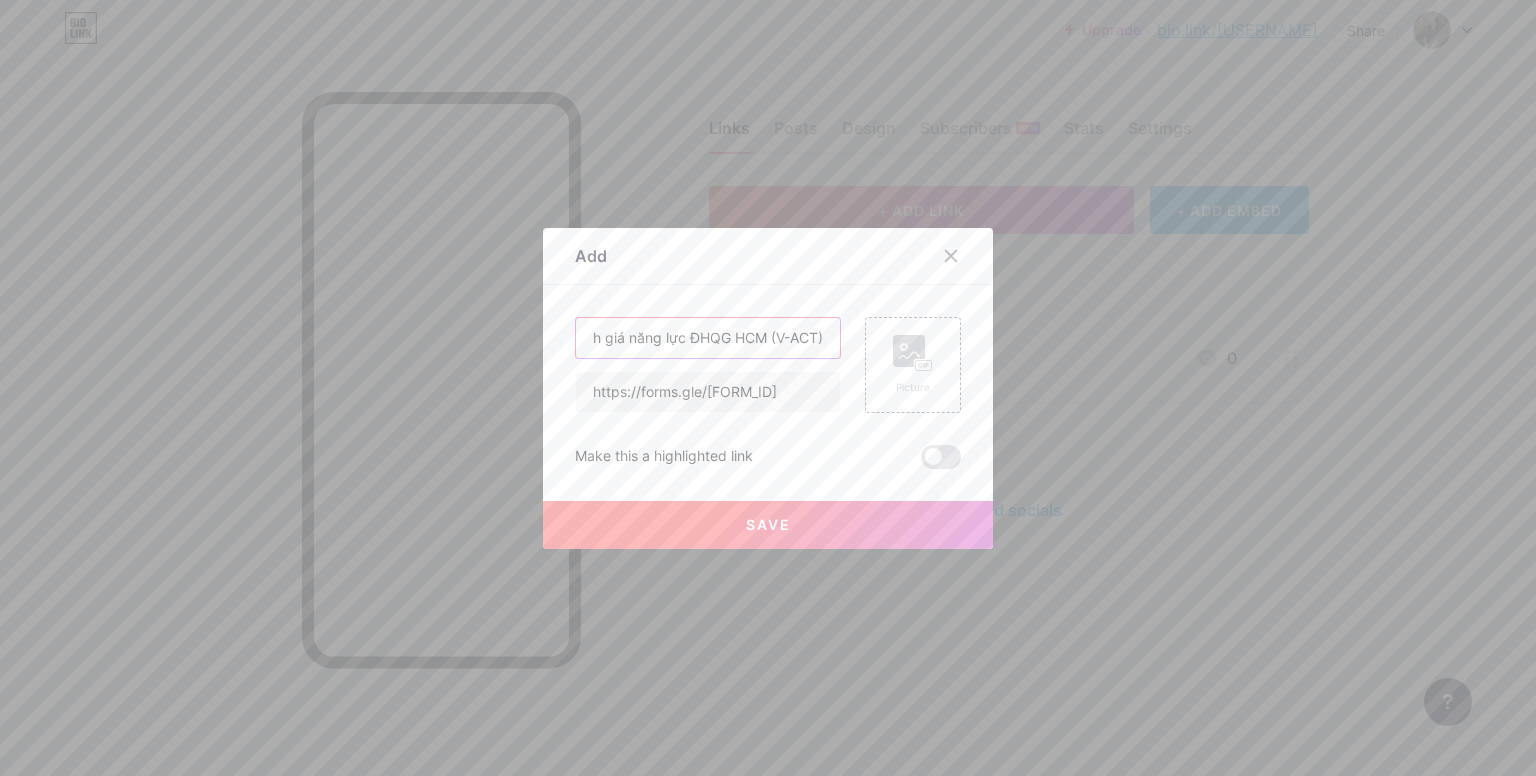 scroll, scrollTop: 0, scrollLeft: 217, axis: horizontal 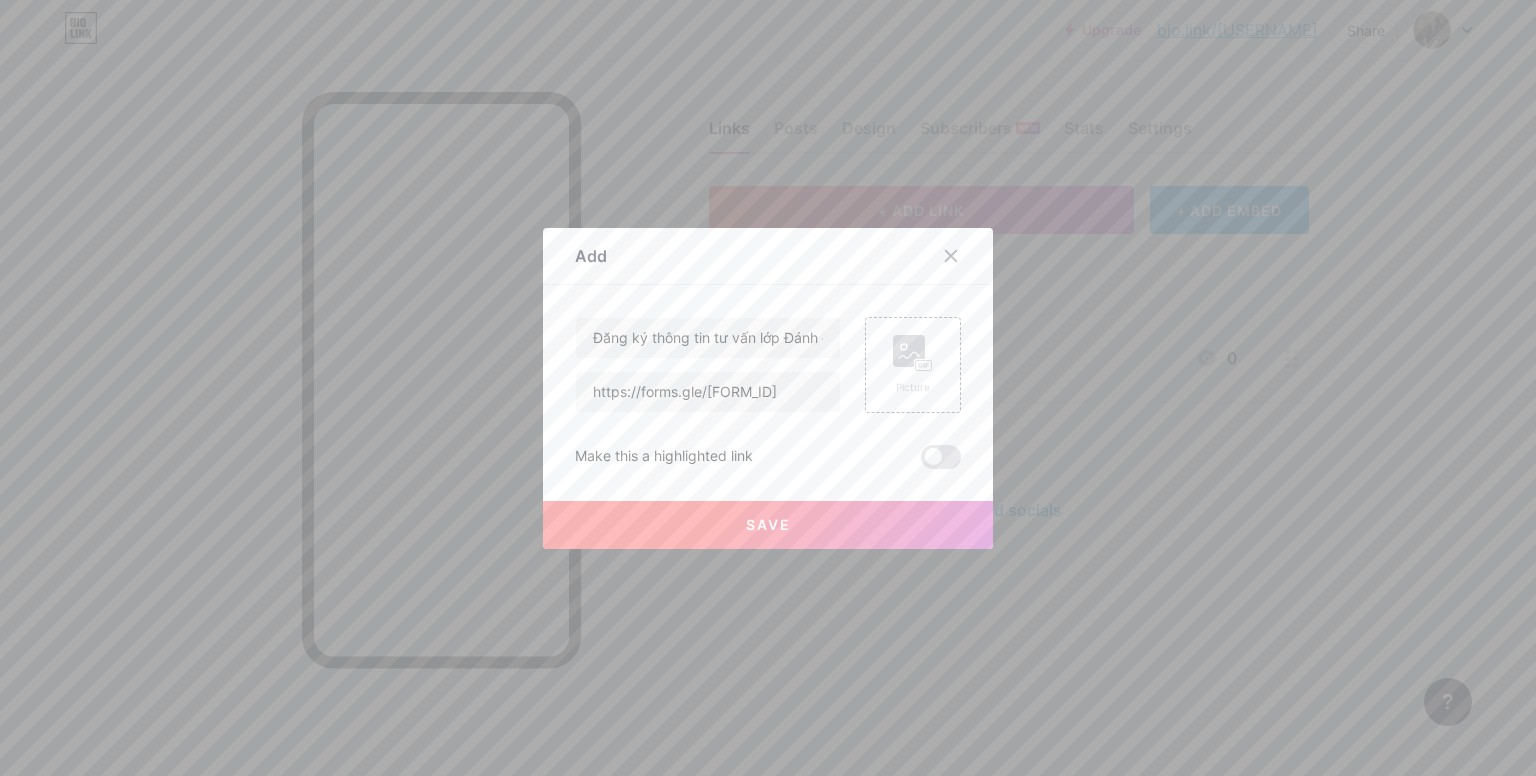 click on "Save" at bounding box center (768, 525) 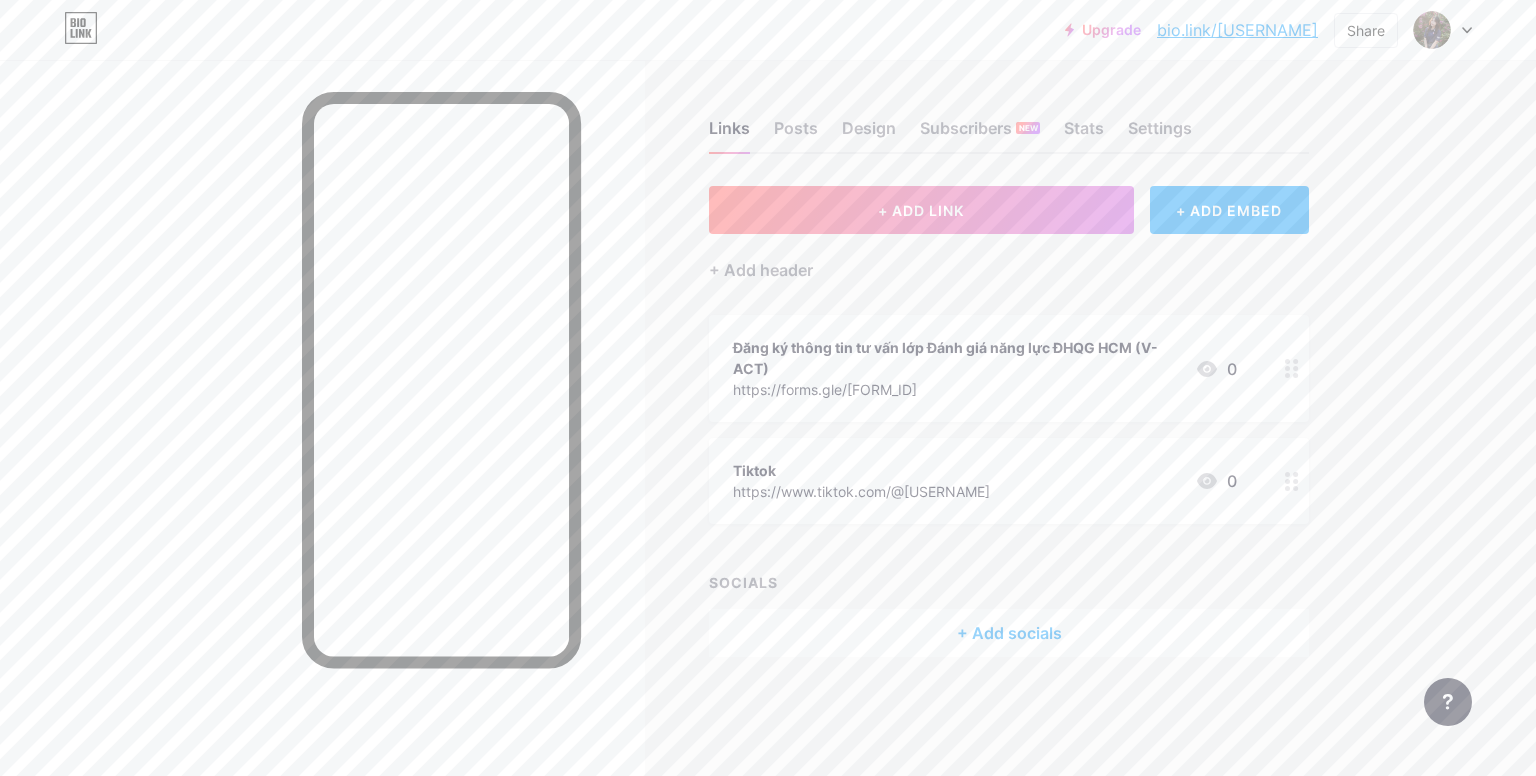 click on "Tiktok
https://www.tiktok.com/@[USERNAME]
0" at bounding box center [985, 481] 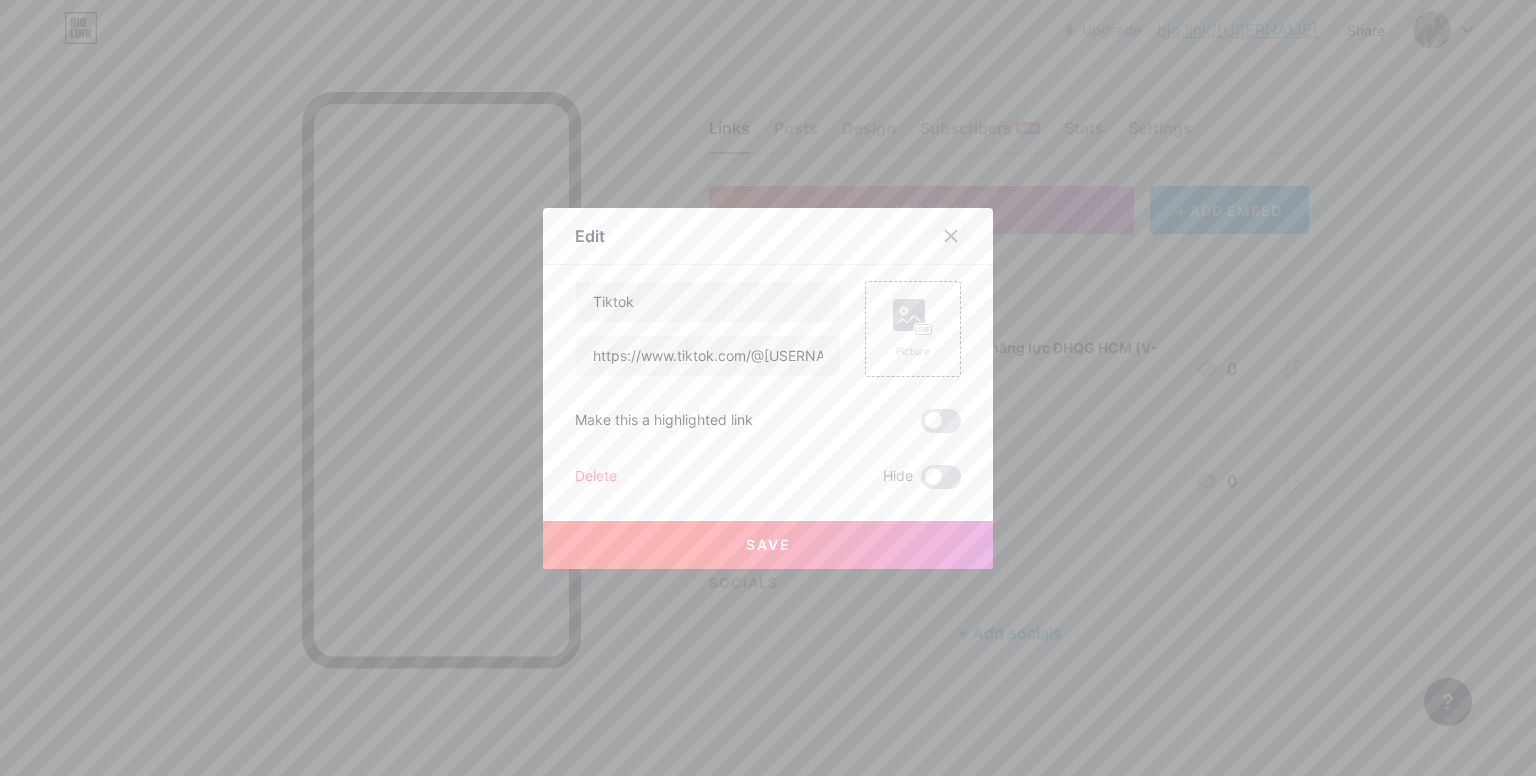 click at bounding box center (951, 236) 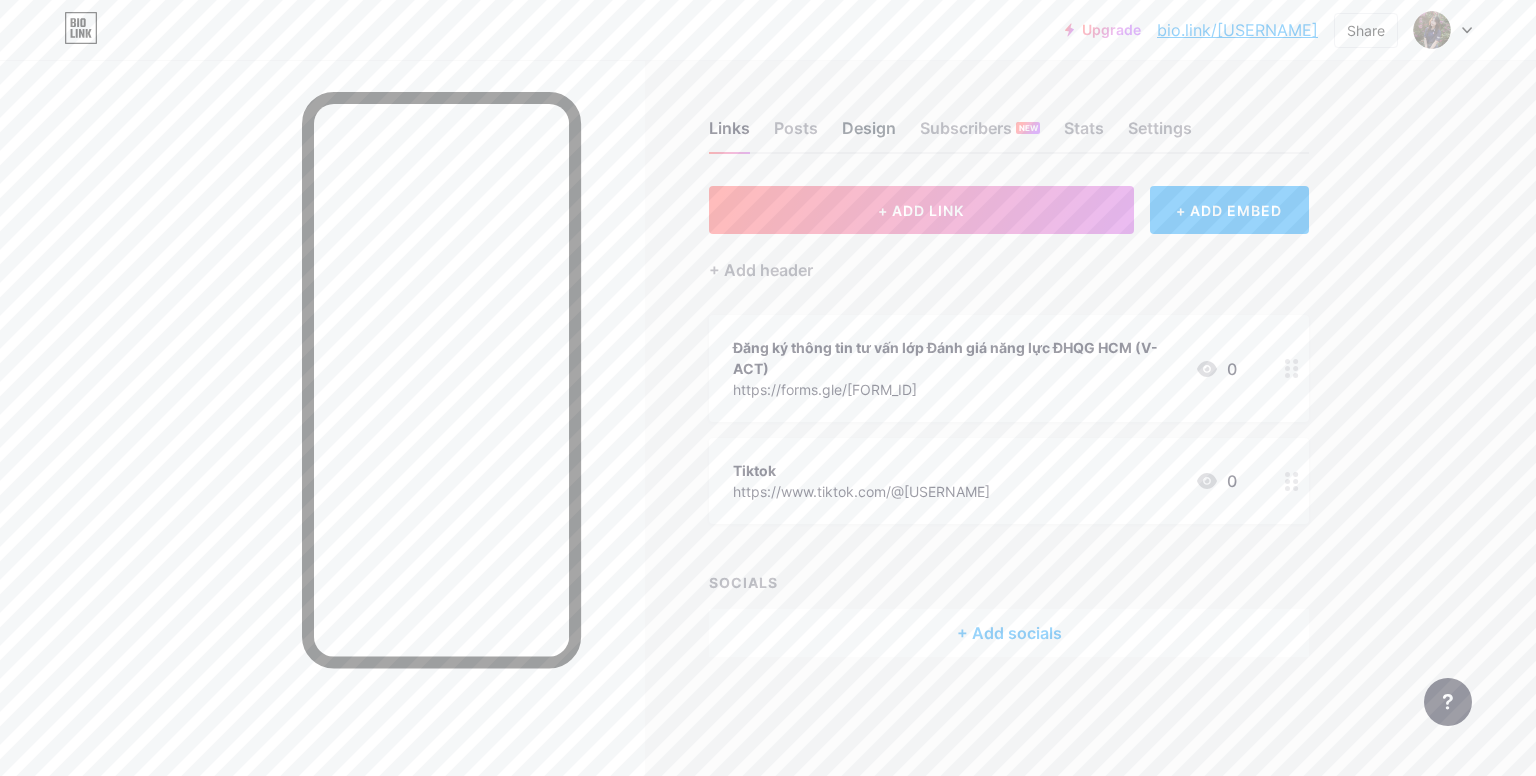 click on "Design" at bounding box center (869, 134) 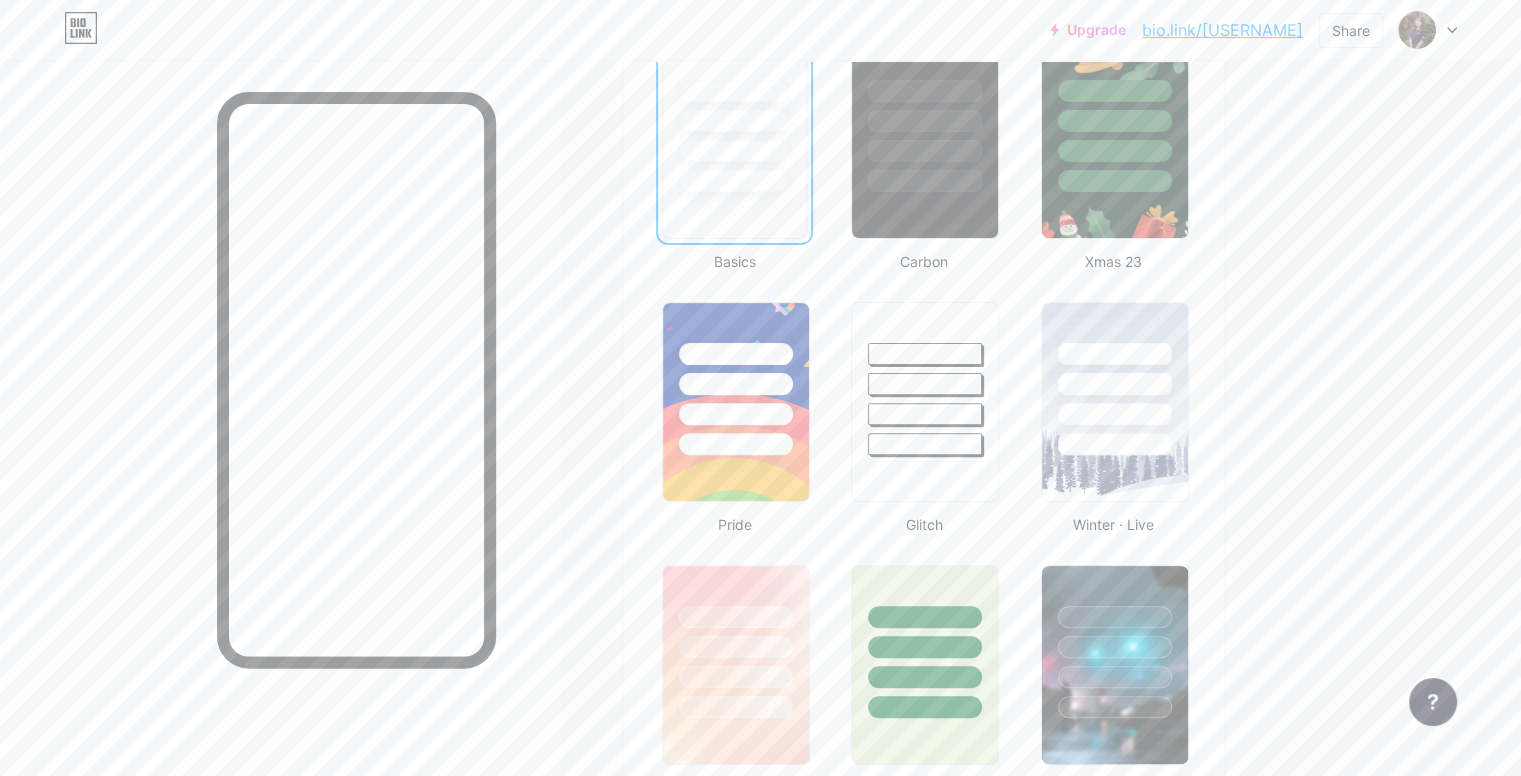 scroll, scrollTop: 563, scrollLeft: 0, axis: vertical 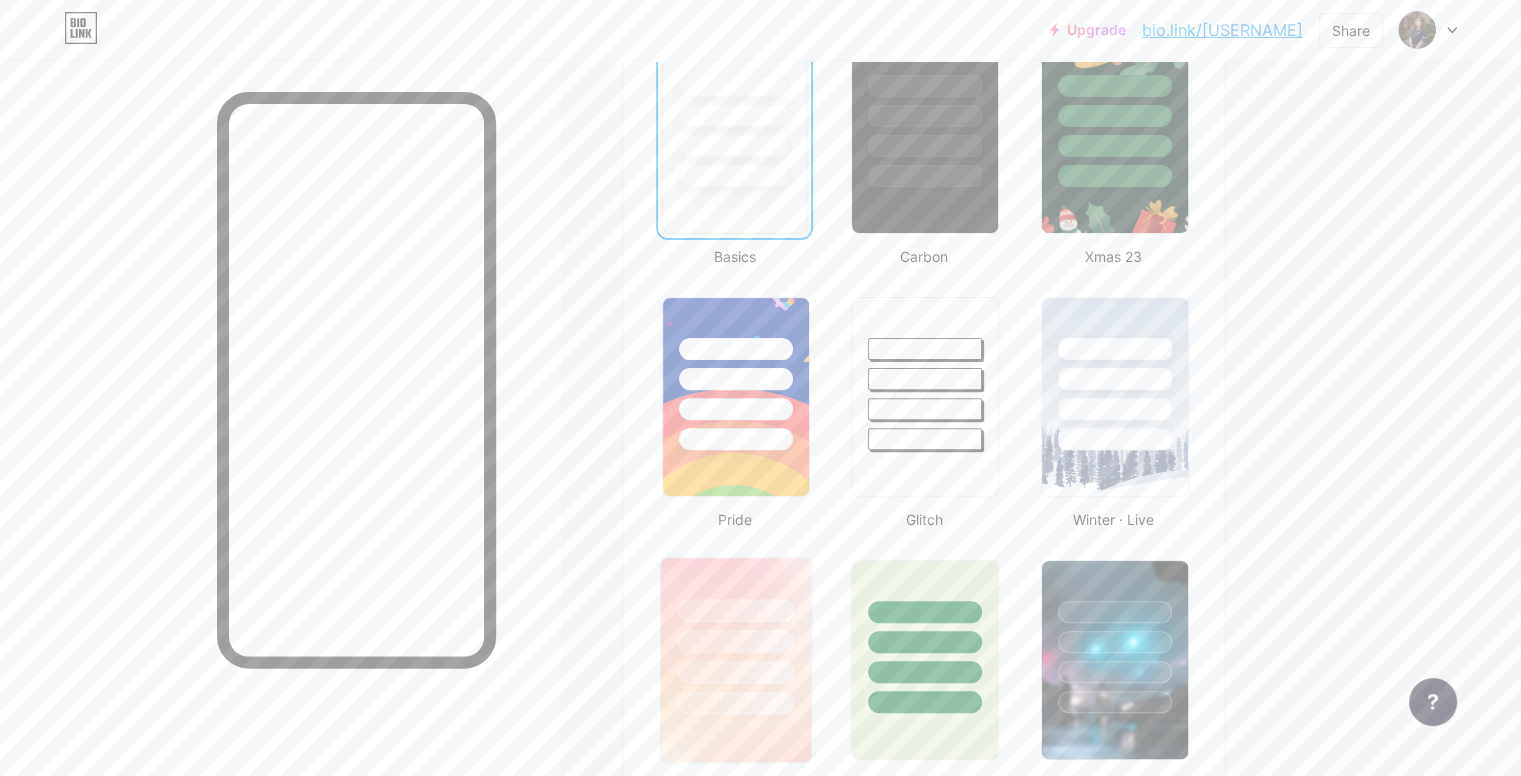 click at bounding box center (735, 672) 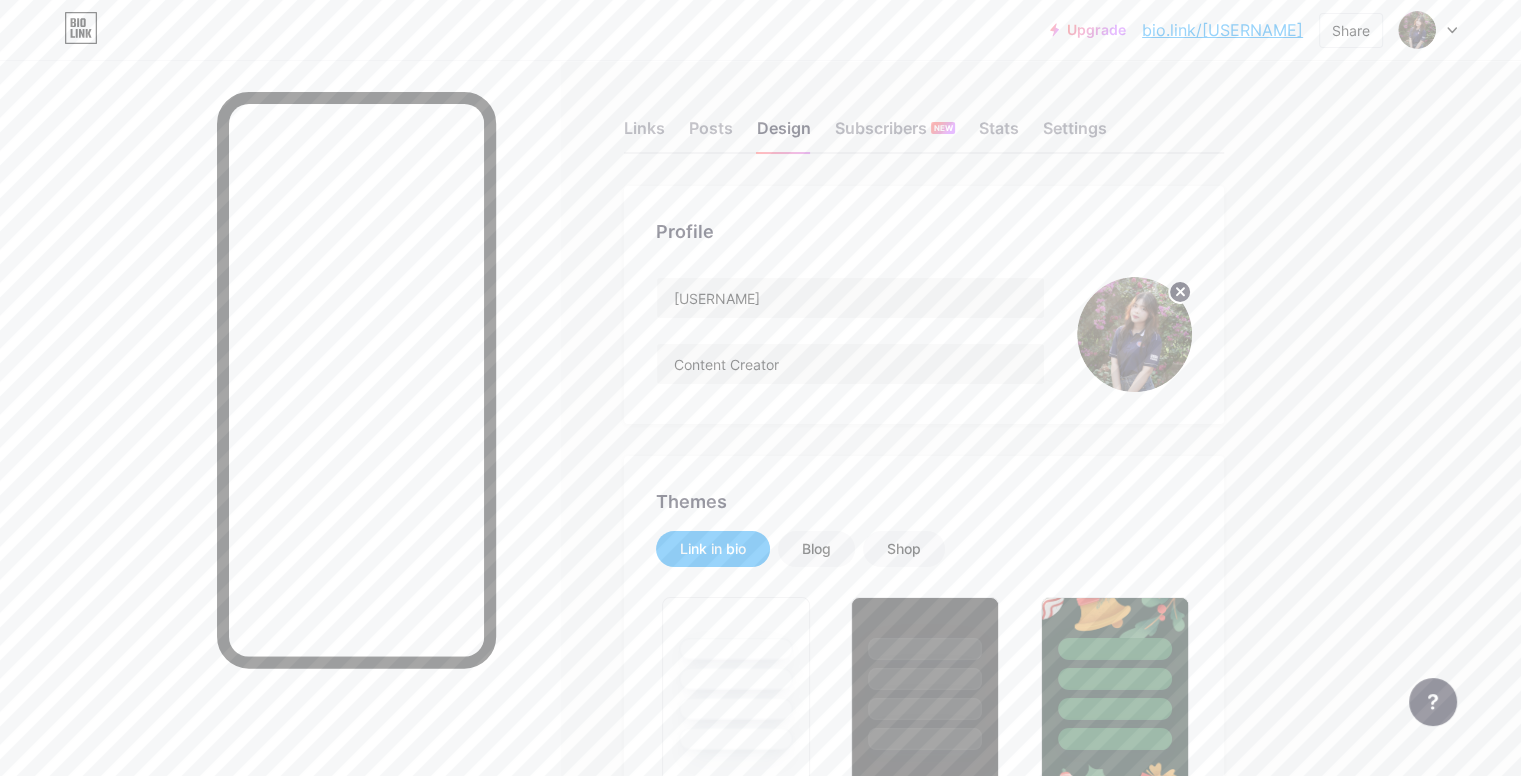 scroll, scrollTop: 118, scrollLeft: 0, axis: vertical 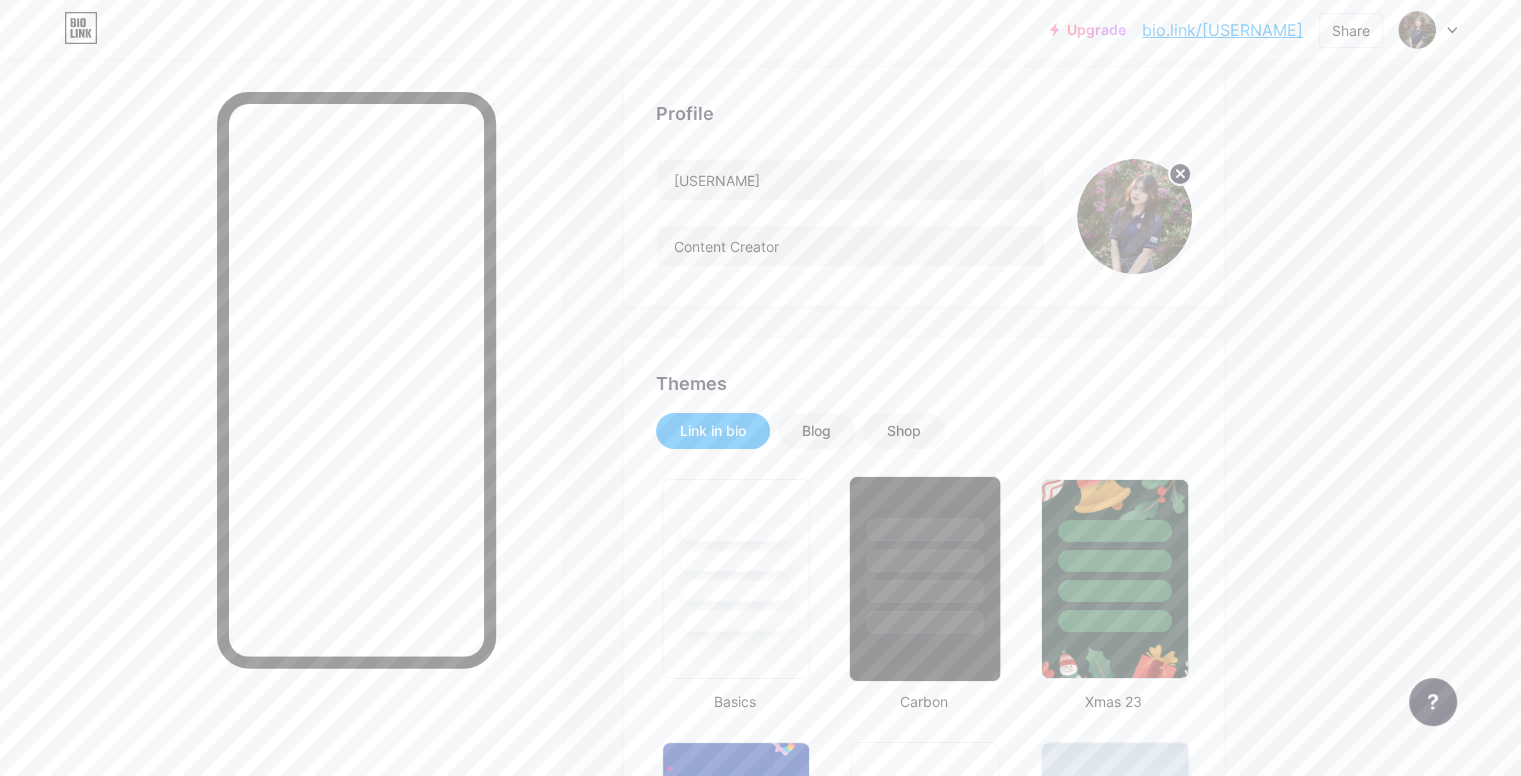 click at bounding box center [925, 555] 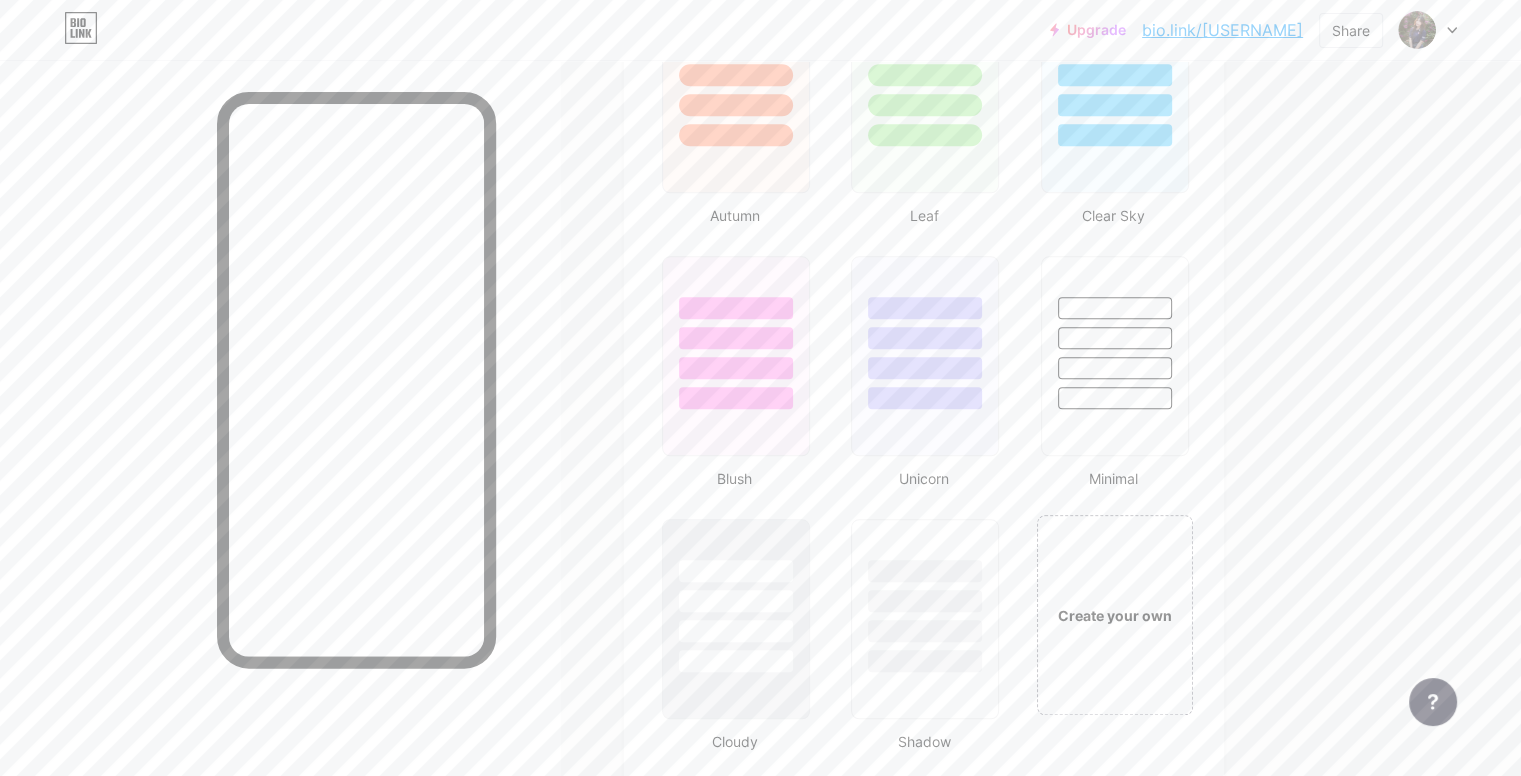 scroll, scrollTop: 1920, scrollLeft: 0, axis: vertical 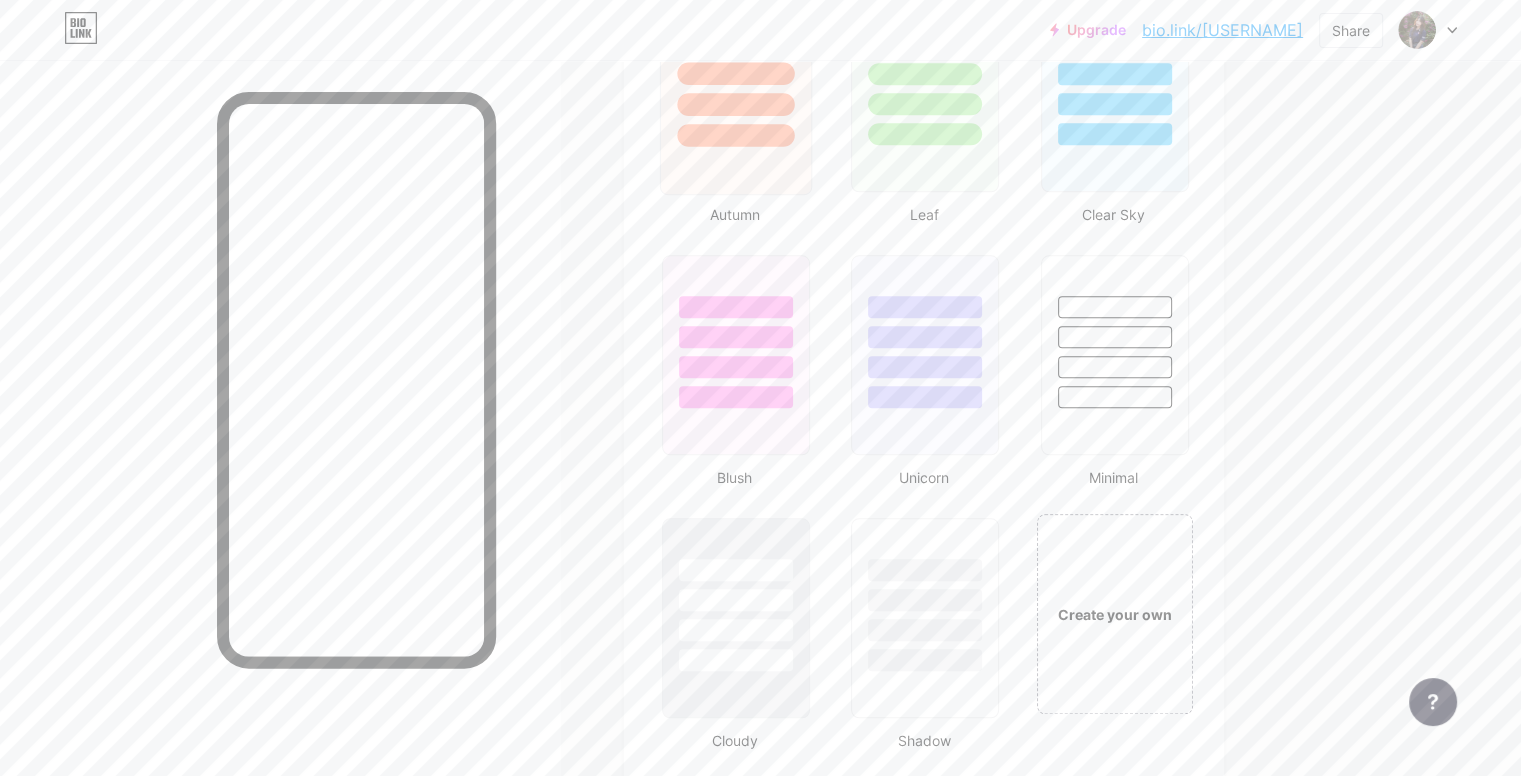 click at bounding box center (736, 92) 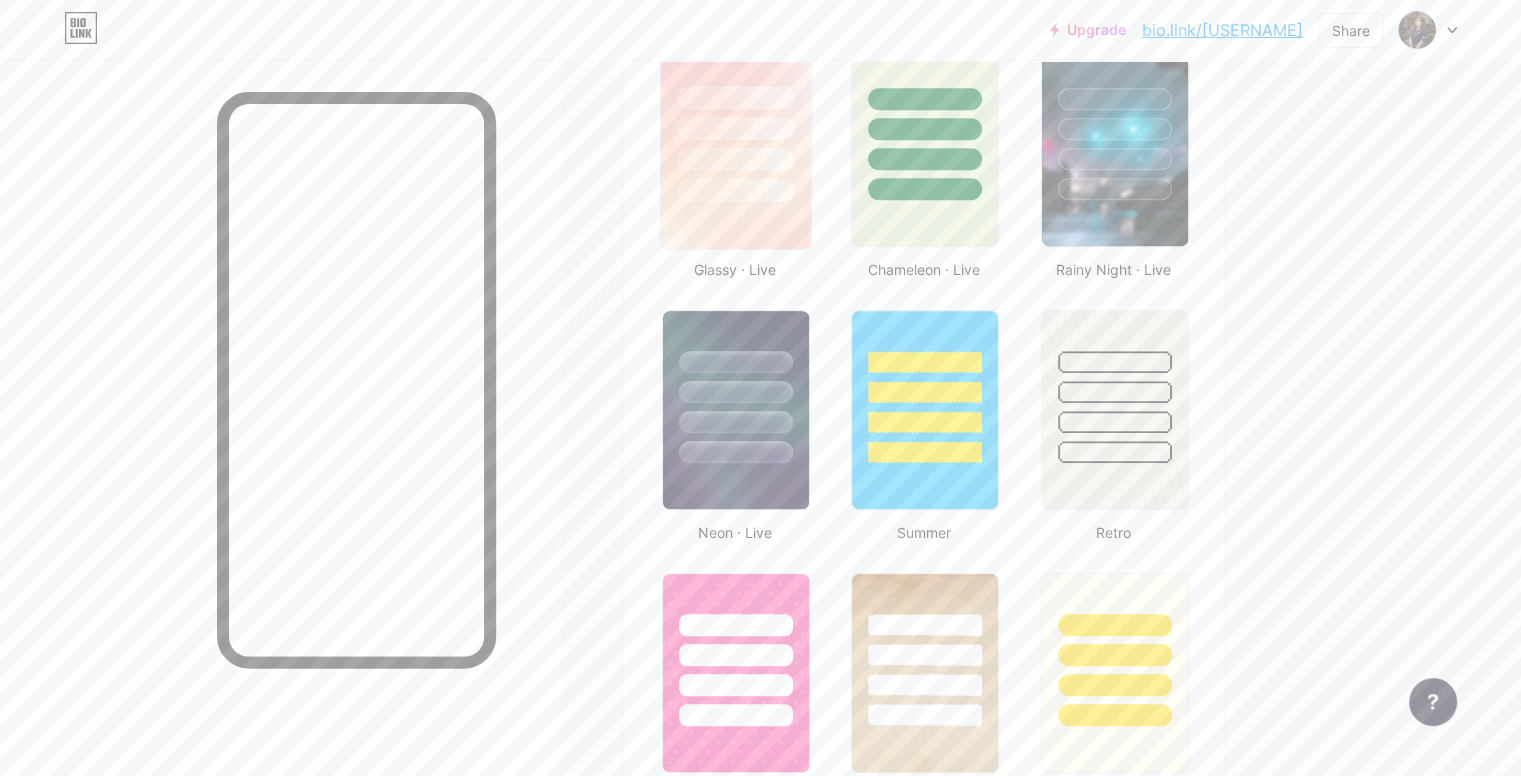 scroll, scrollTop: 1076, scrollLeft: 0, axis: vertical 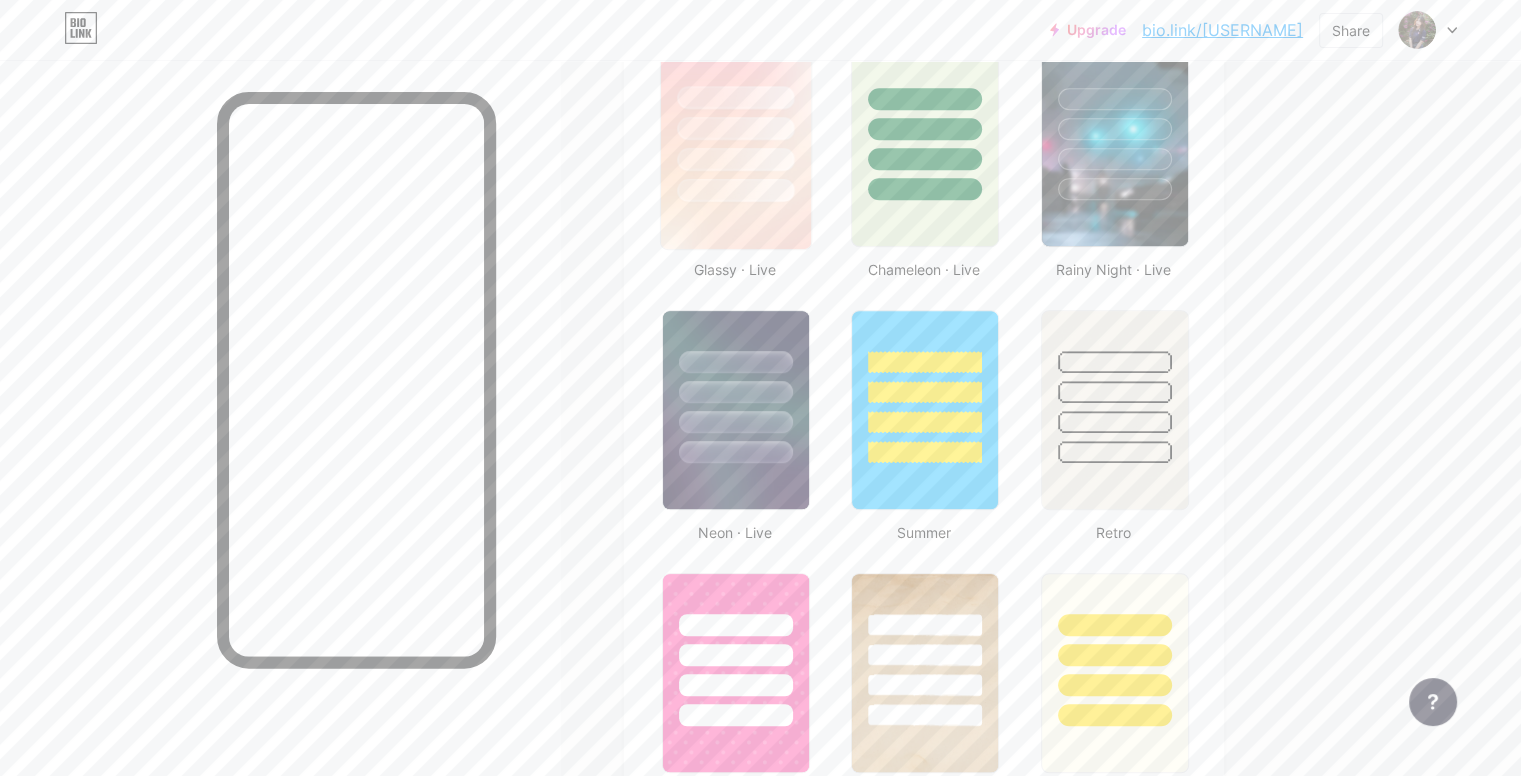 click at bounding box center [735, 190] 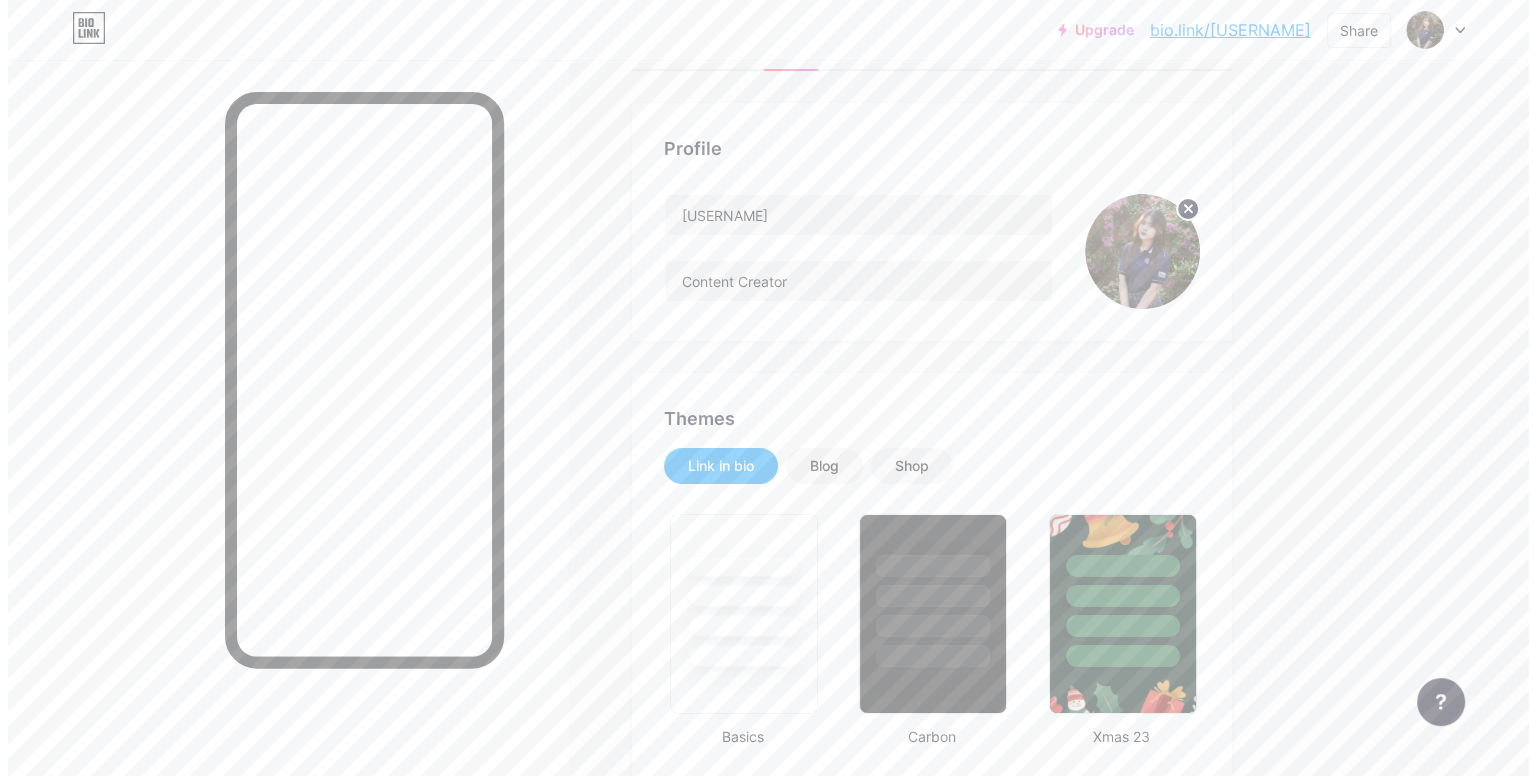 scroll, scrollTop: 0, scrollLeft: 0, axis: both 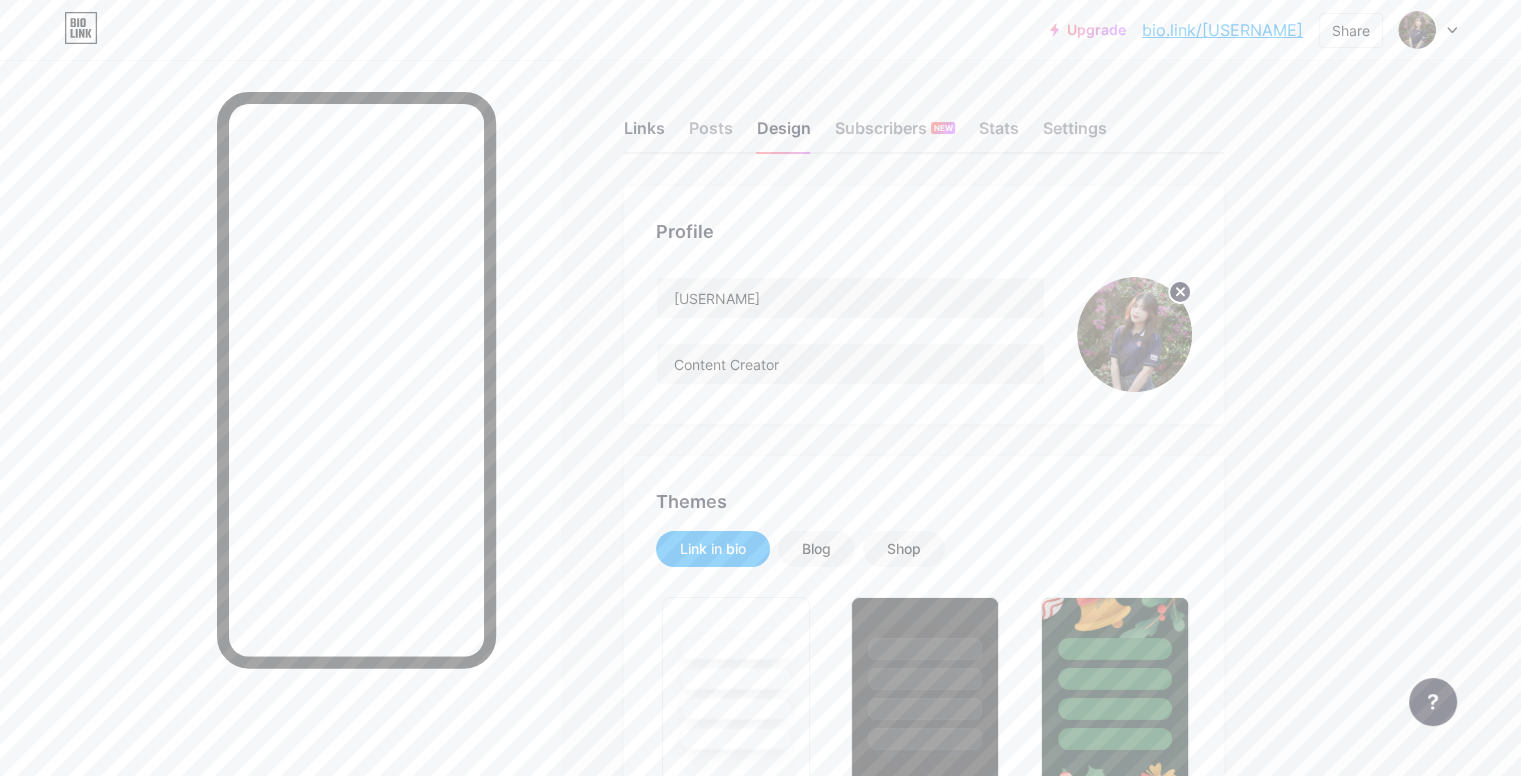 click on "Links" at bounding box center (644, 134) 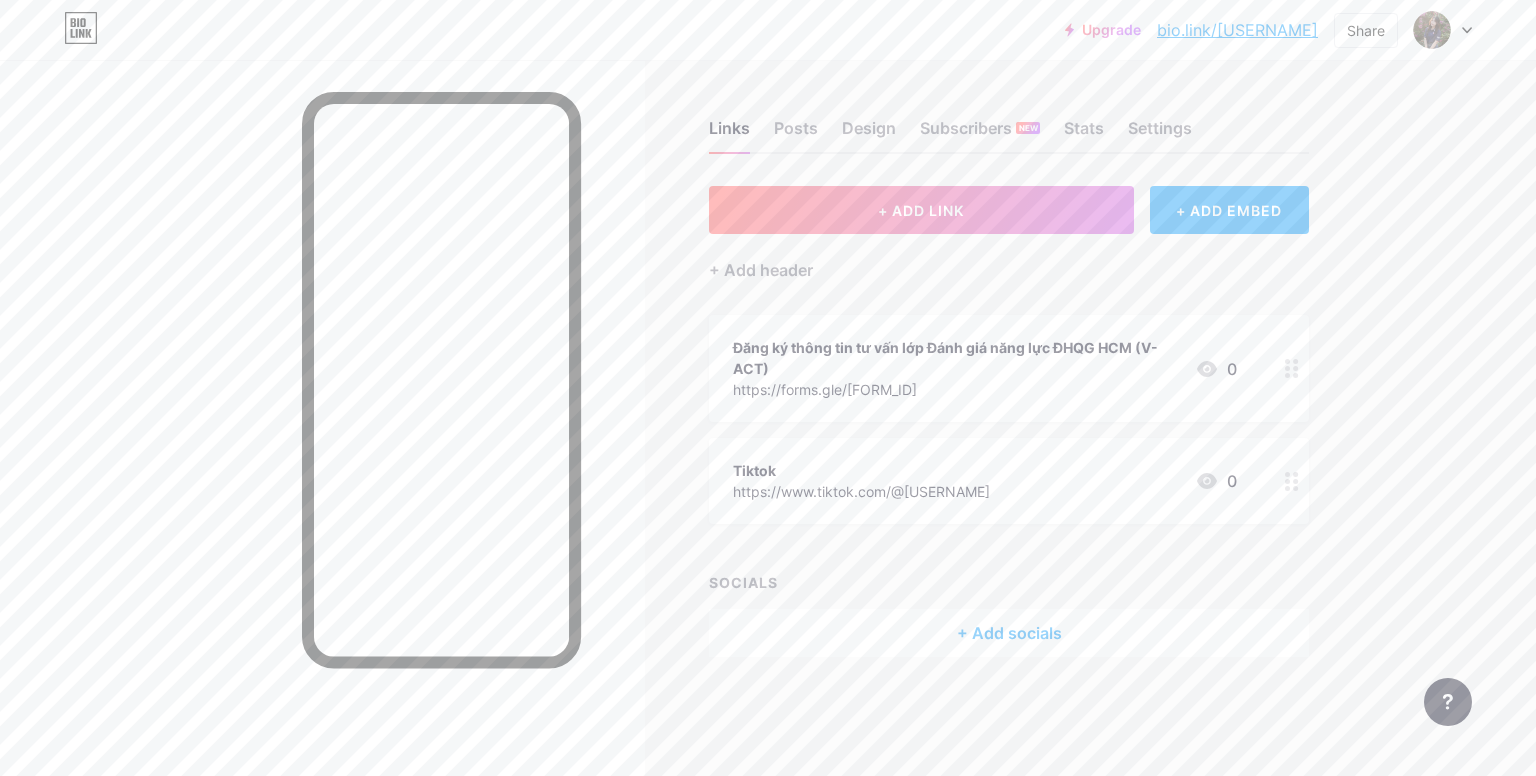 click on "Đăng ký thông tin tư vấn lớp Đánh giá năng lực ĐHQG HCM (V-ACT)" at bounding box center [956, 358] 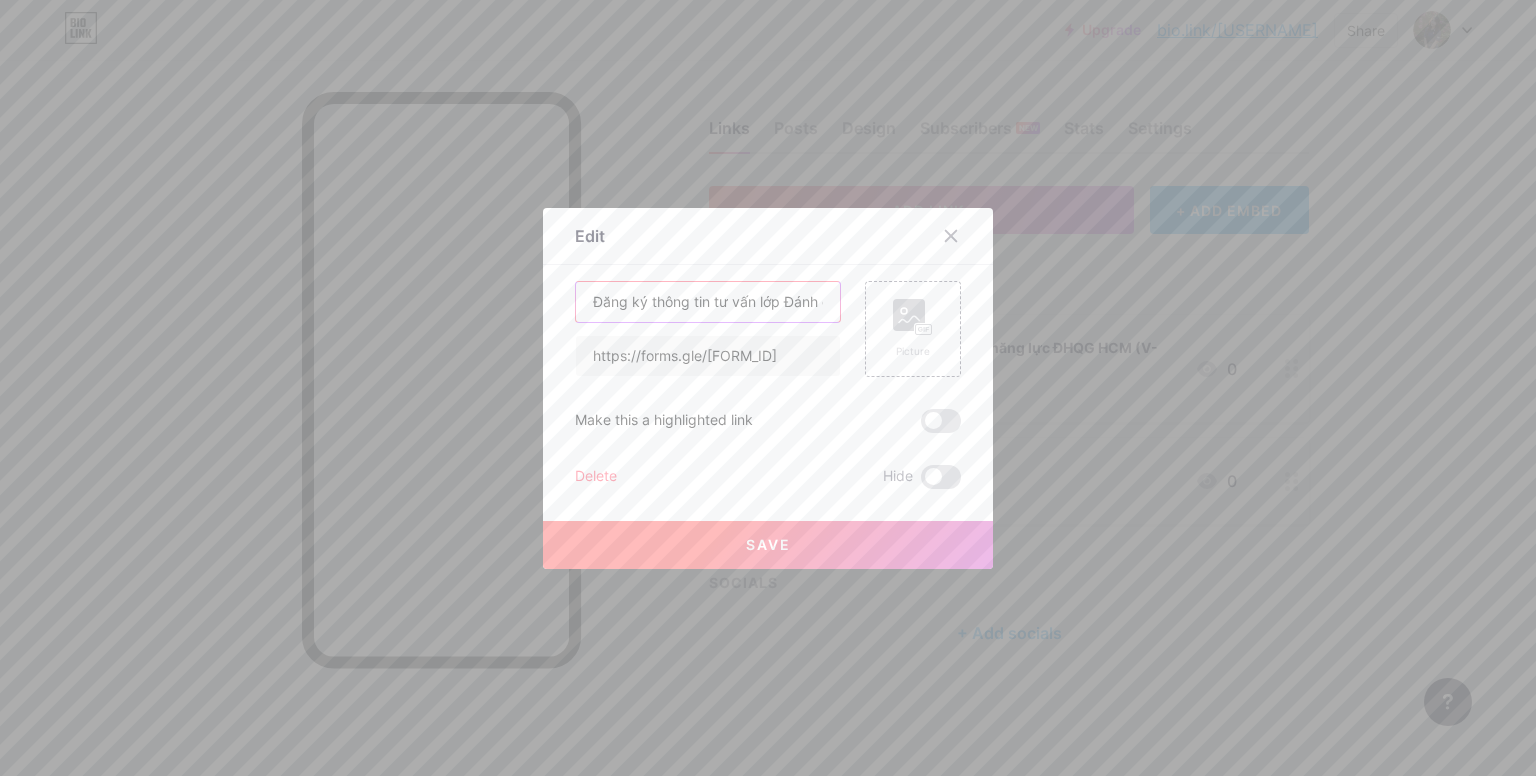 click on "Đăng ký thông tin tư vấn lớp Đánh giá năng lực ĐHQG HCM (V-ACT)" at bounding box center [708, 302] 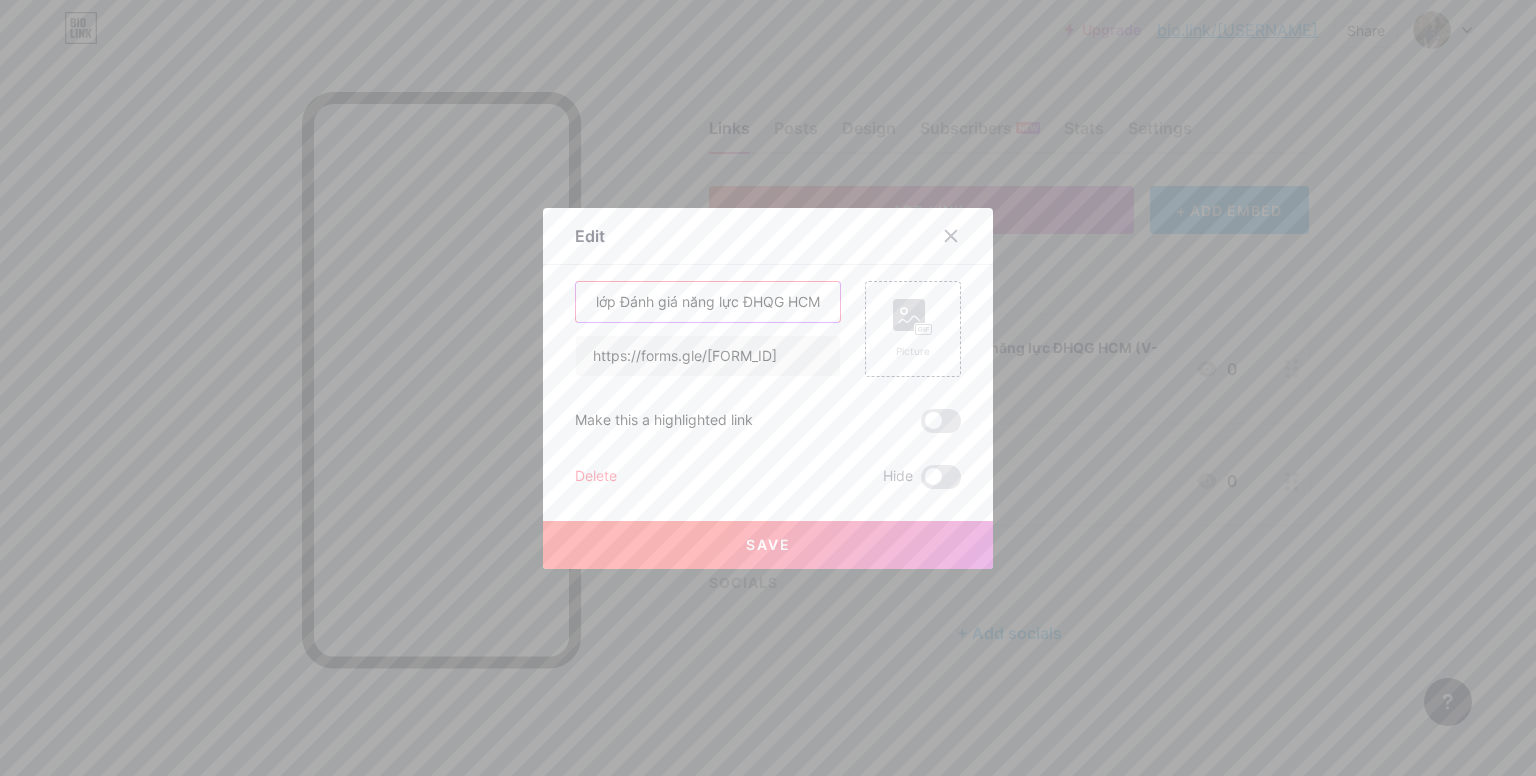 scroll, scrollTop: 0, scrollLeft: 160, axis: horizontal 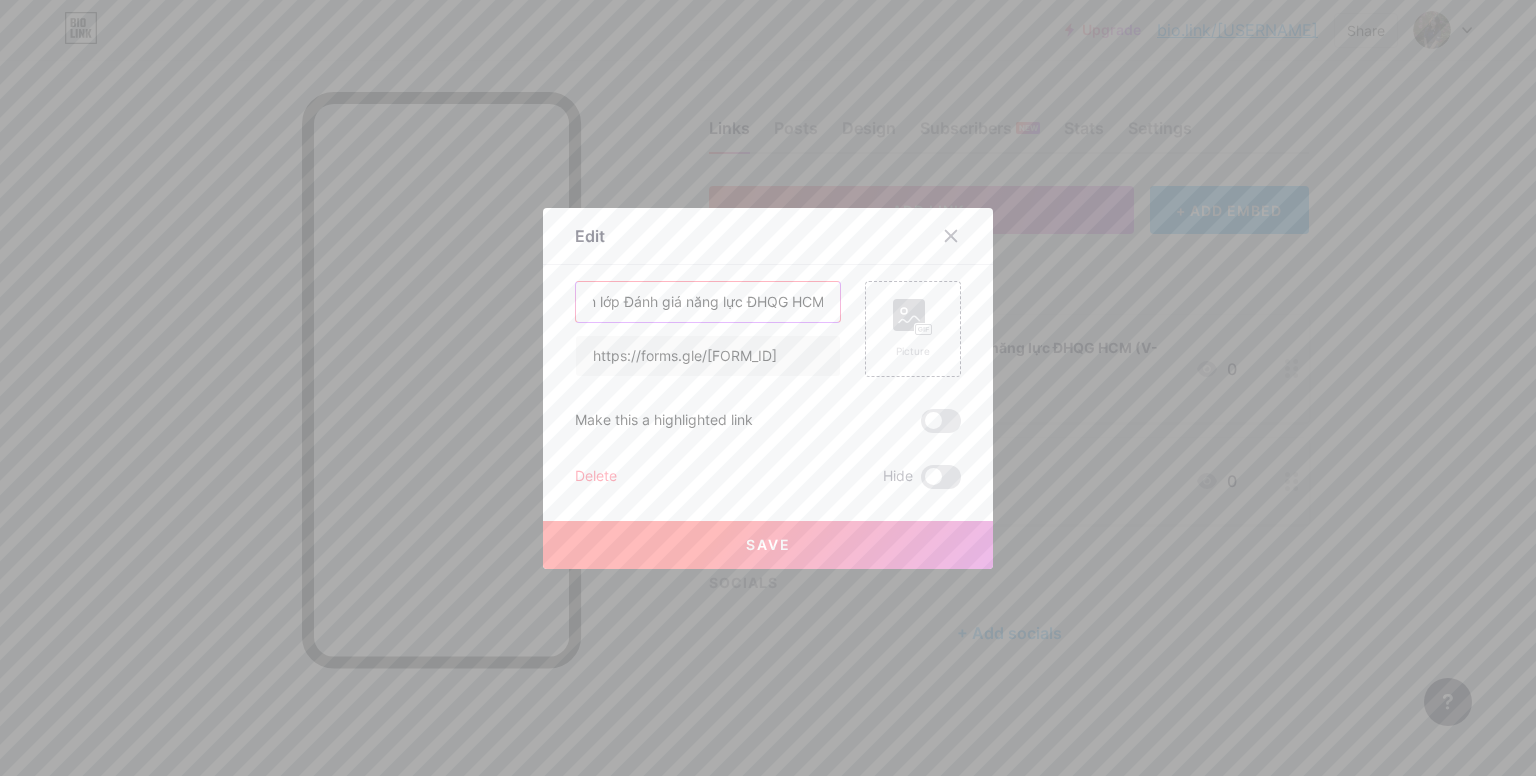 type on "Đăng ký thông tin tư vấn lớp Đánh giá năng lực ĐHQG HCM (V-ACT)" 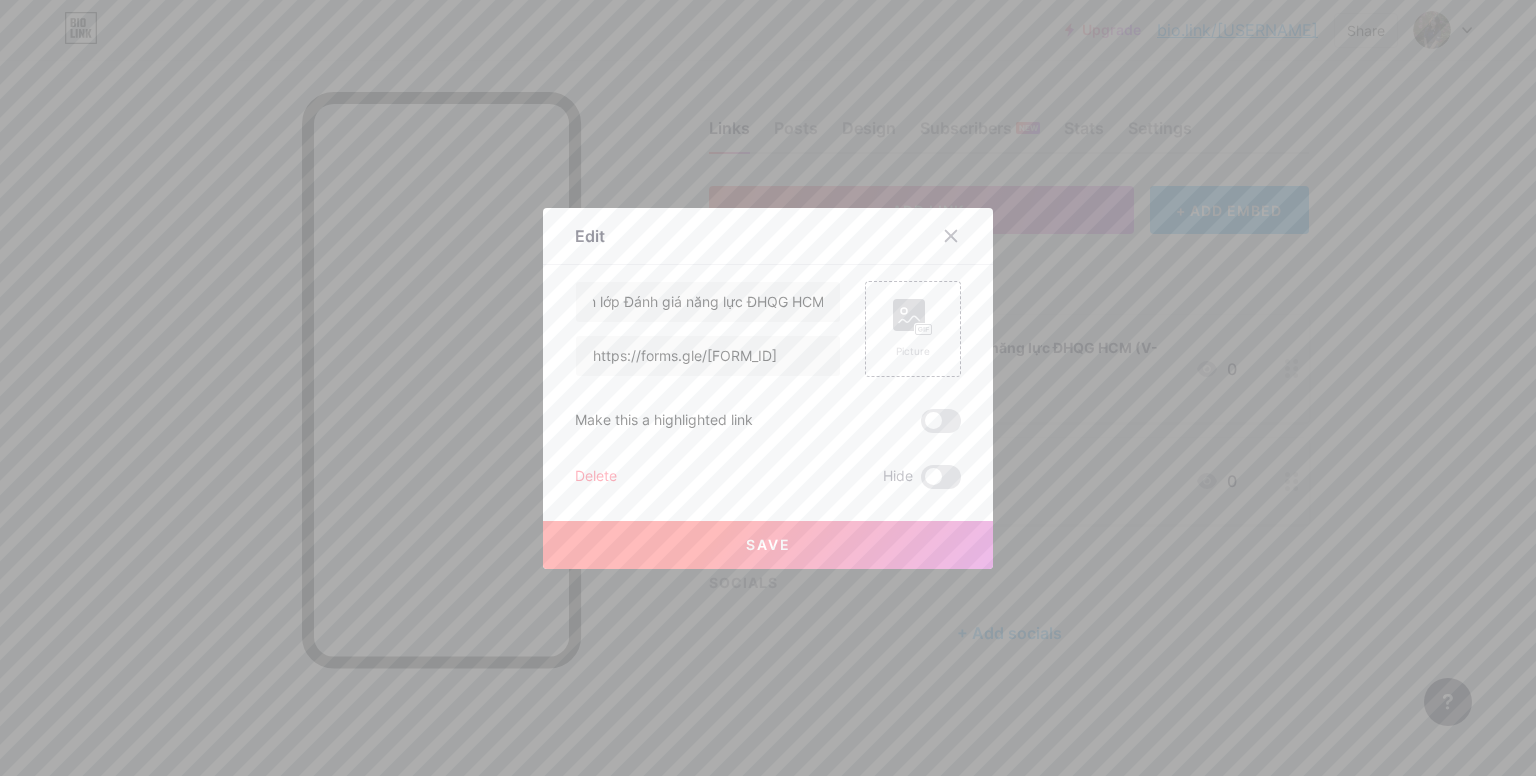 scroll, scrollTop: 0, scrollLeft: 0, axis: both 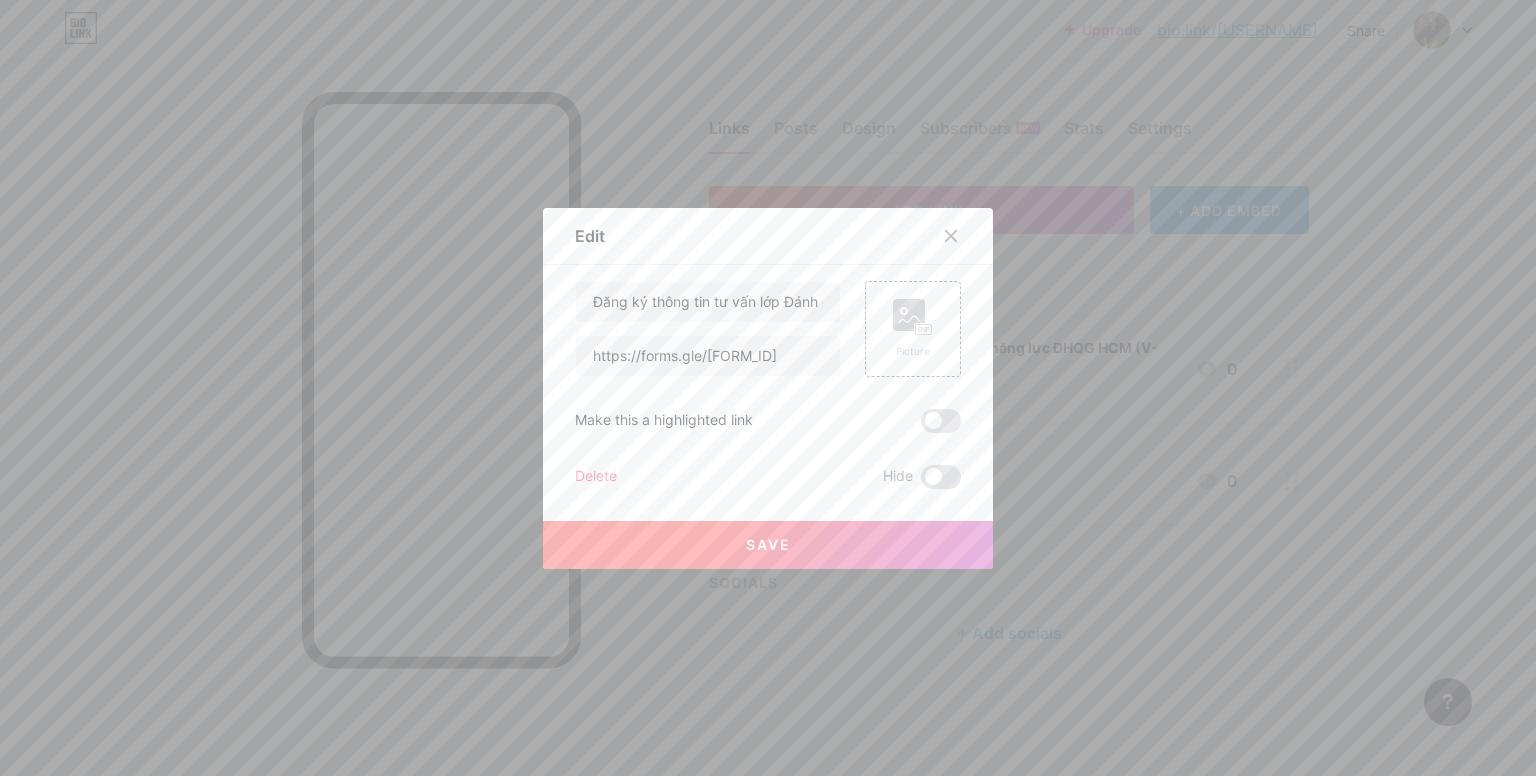 click on "Save" at bounding box center (768, 545) 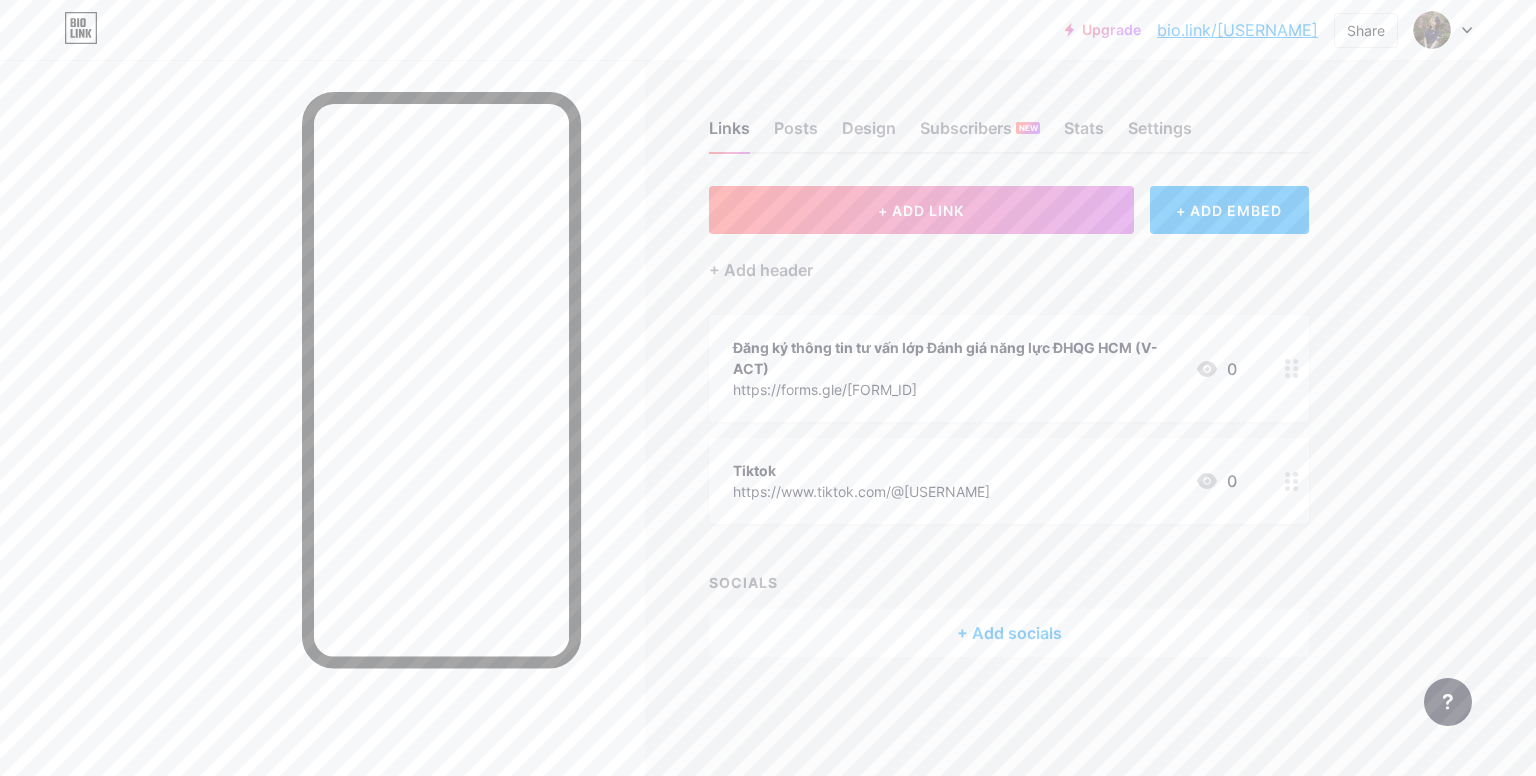 click on "Tiktok
https://www.tiktok.com/@[USERNAME]
0" at bounding box center [985, 481] 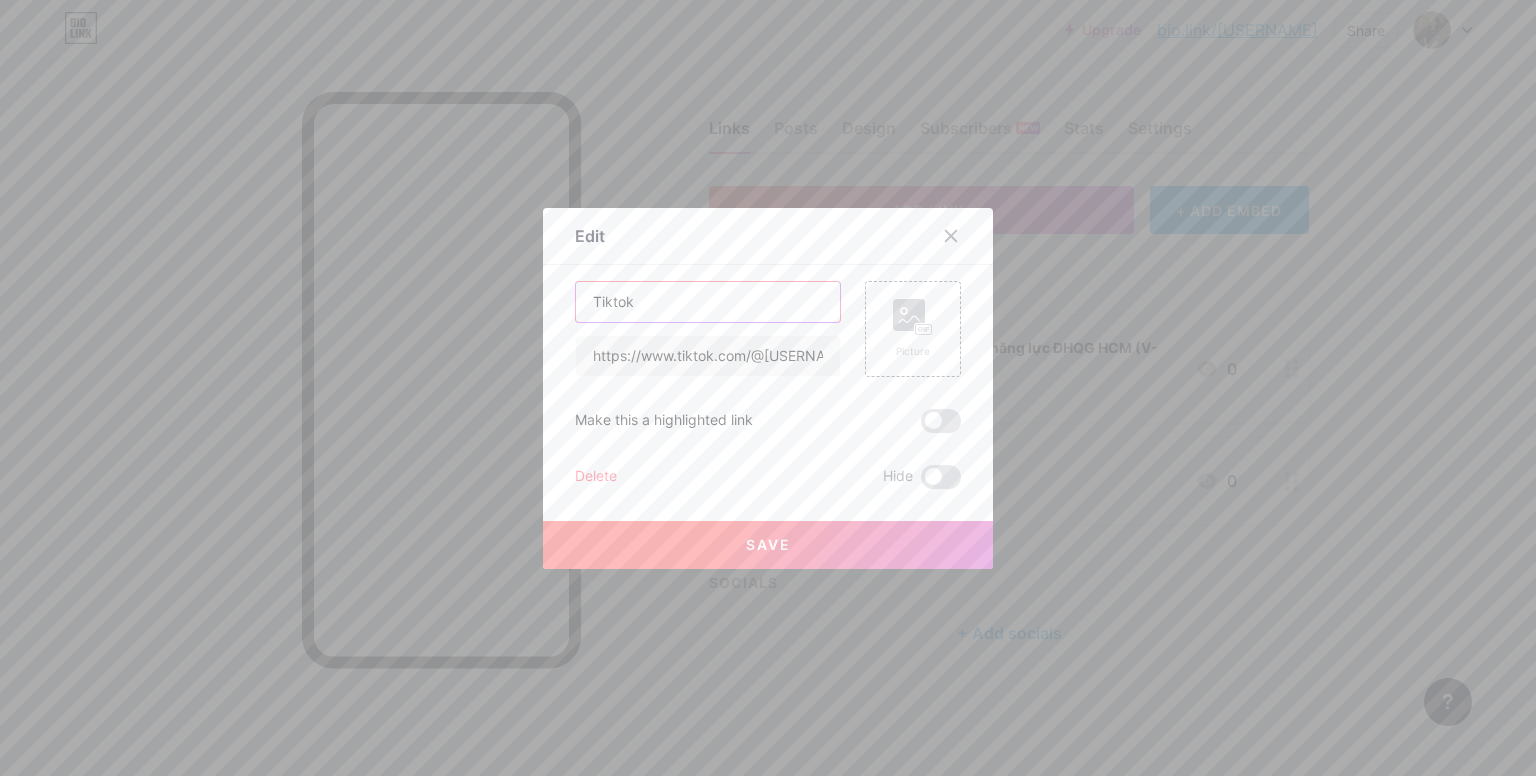 click on "Tiktok" at bounding box center (708, 302) 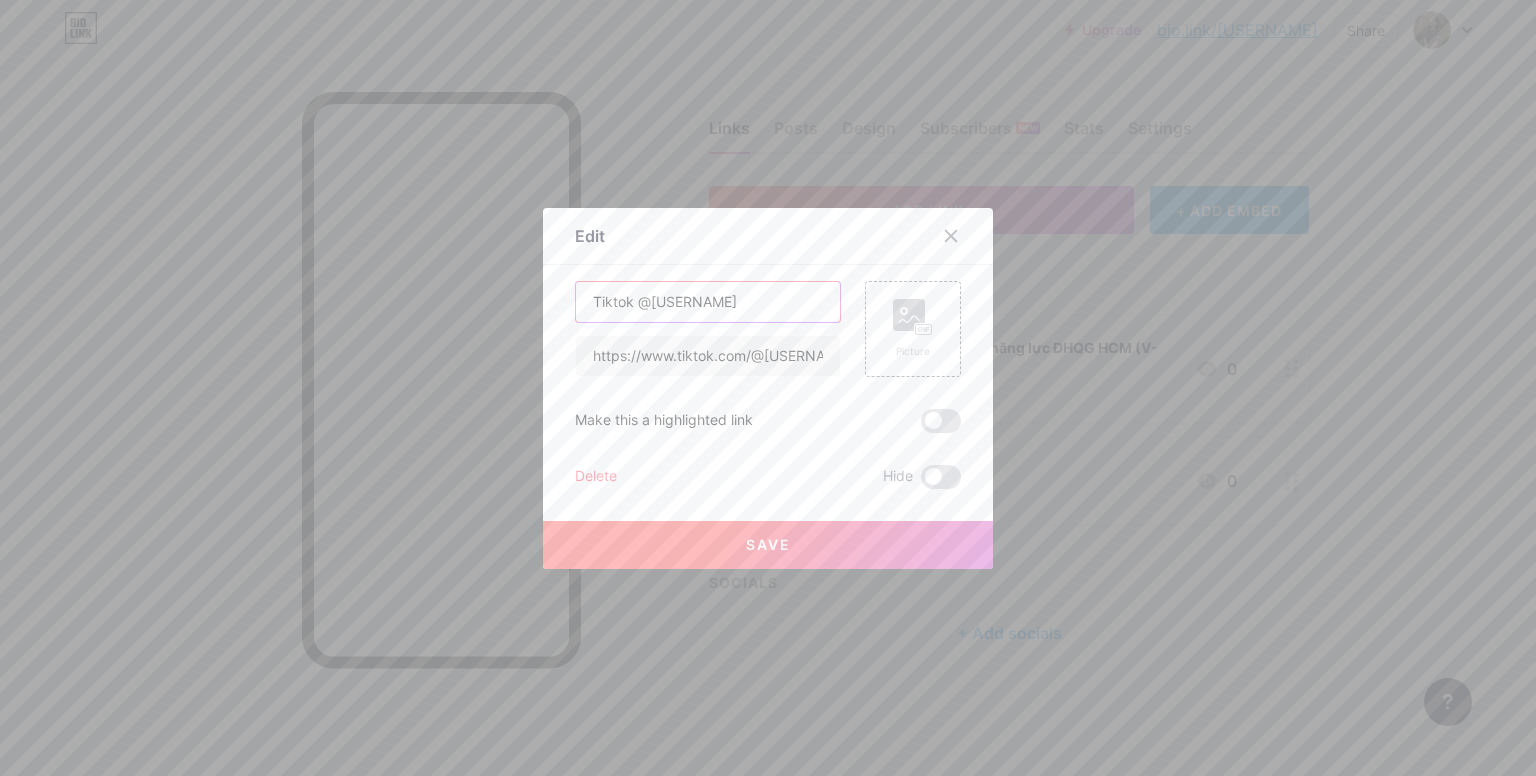 type on "Tiktok @[USERNAME]" 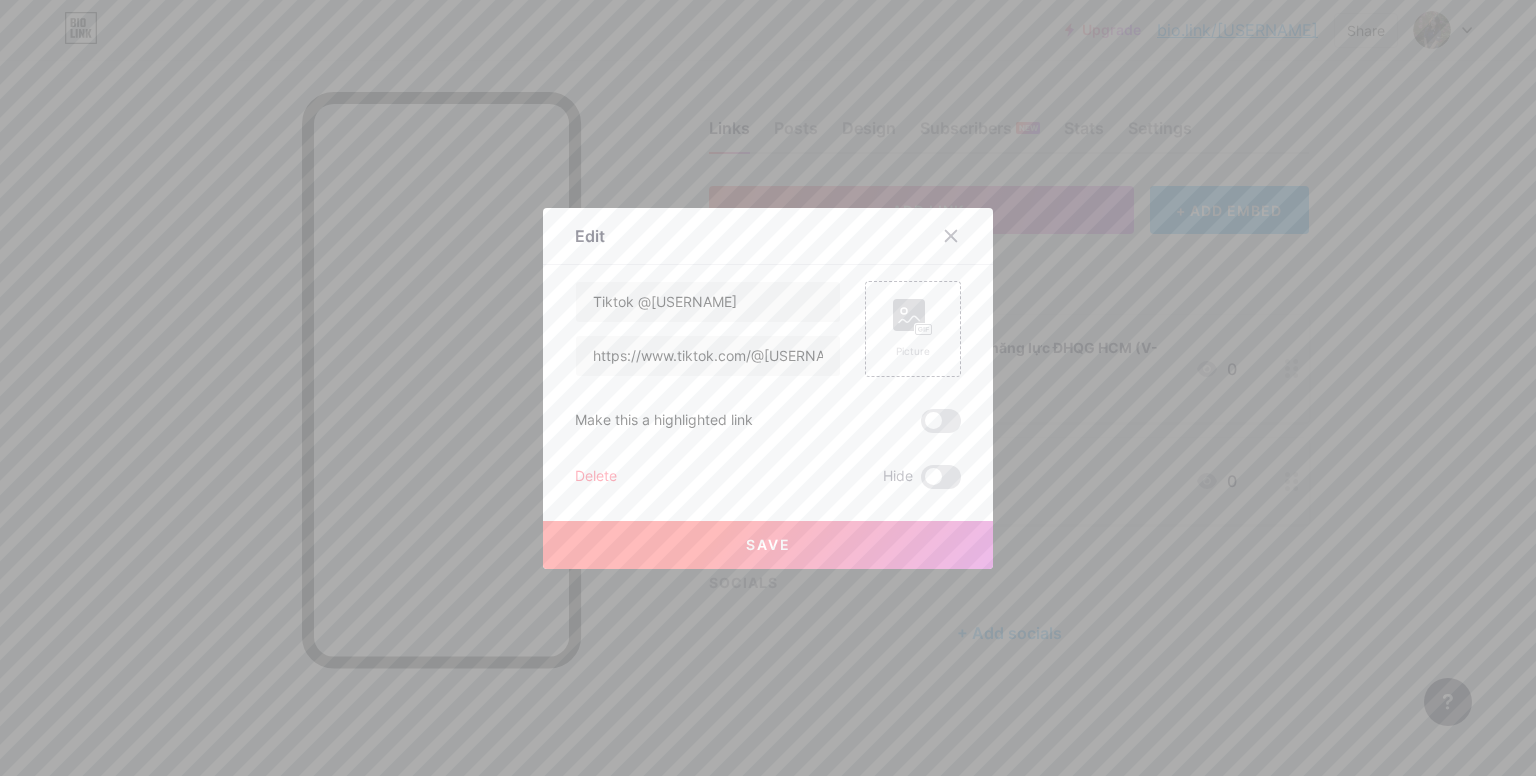 click on "Save" at bounding box center [768, 545] 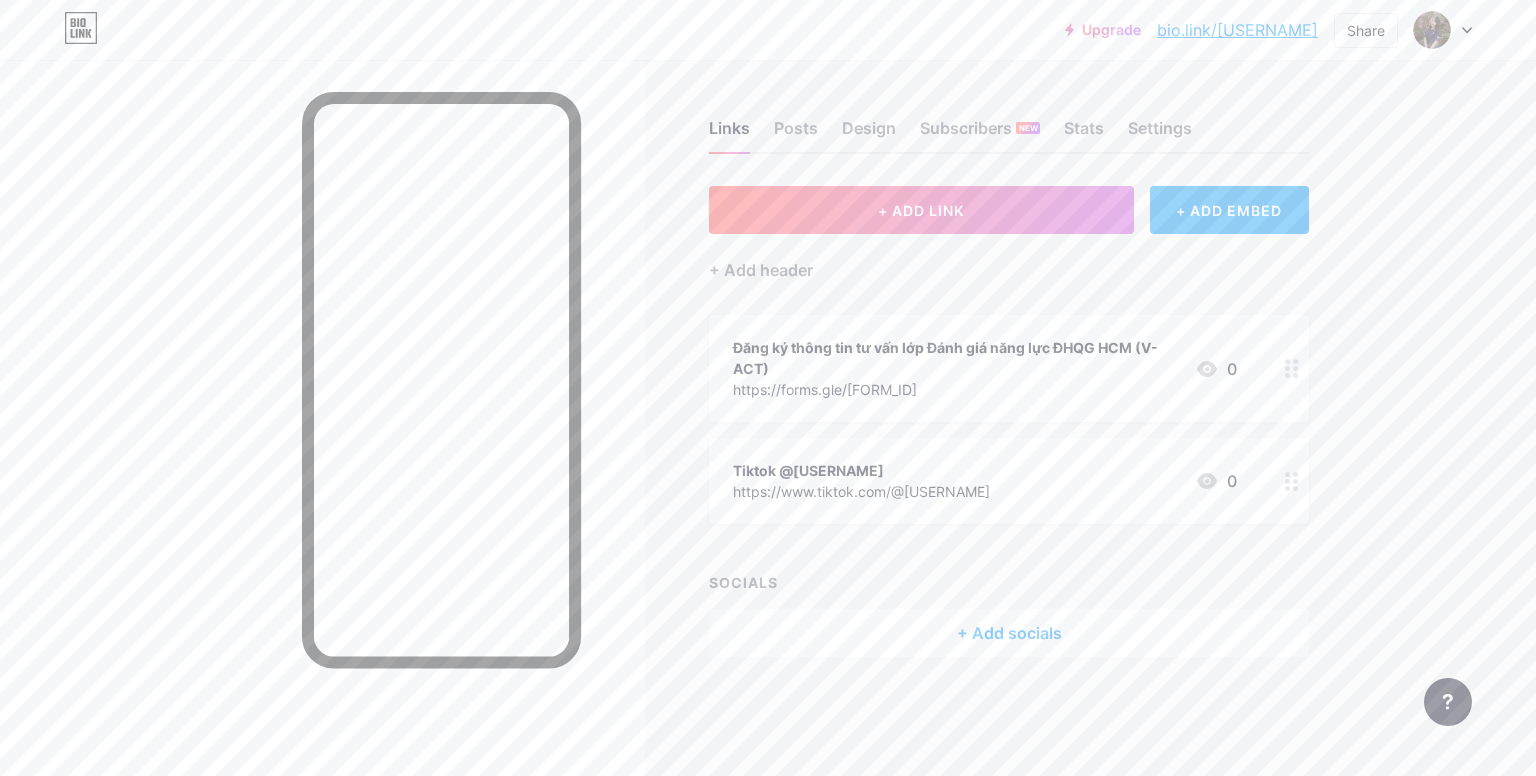 click on "https://forms.gle/[FORM_ID]" at bounding box center (956, 389) 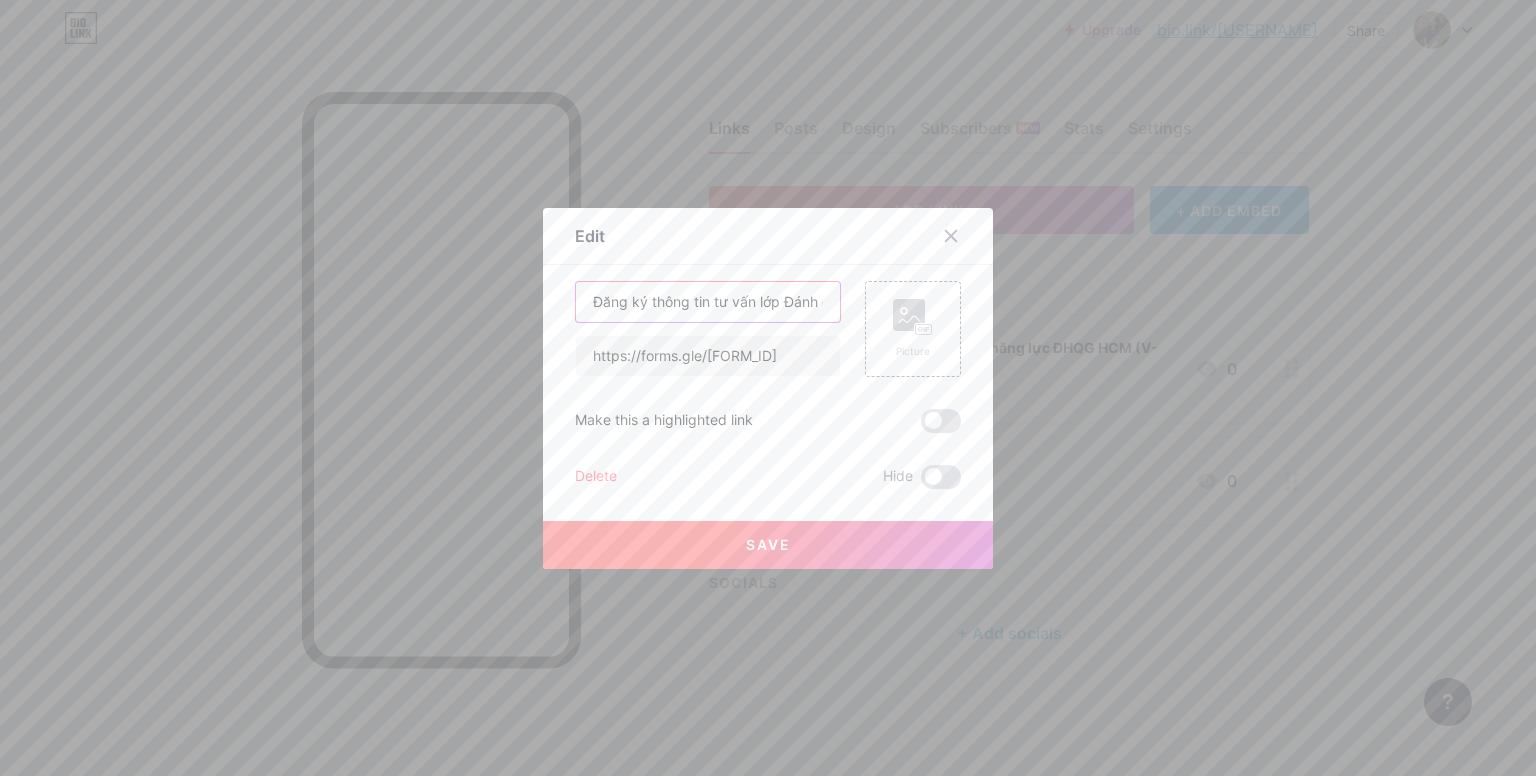 click on "Đăng ký thông tin tư vấn lớp Đánh giá năng lực ĐHQG HCM (V-ACT)" at bounding box center [708, 302] 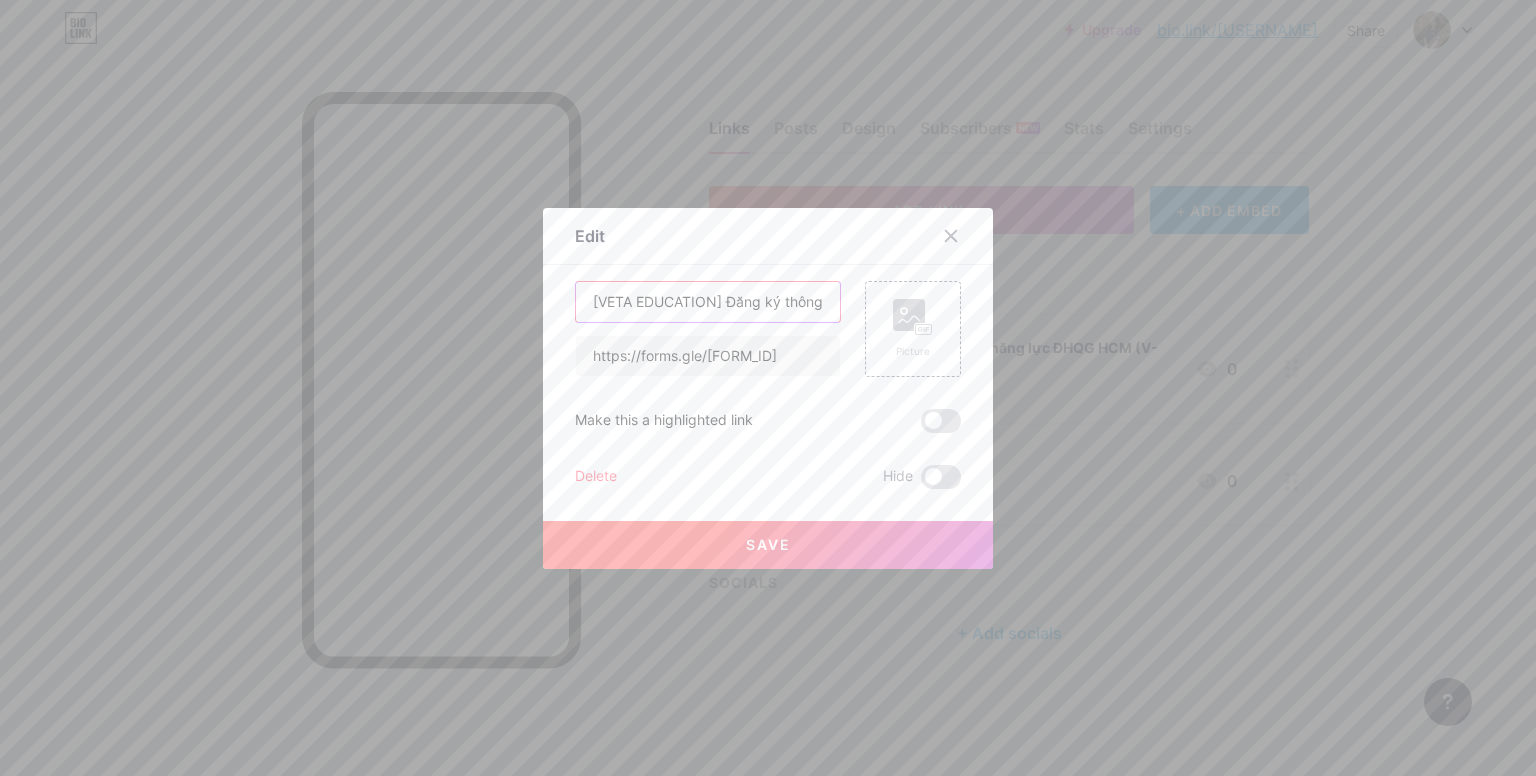 type on "[VETA EDUCATION] Đăng ký thông tin tư vấn lớp Đánh giá năng lực ĐHQG HCM" 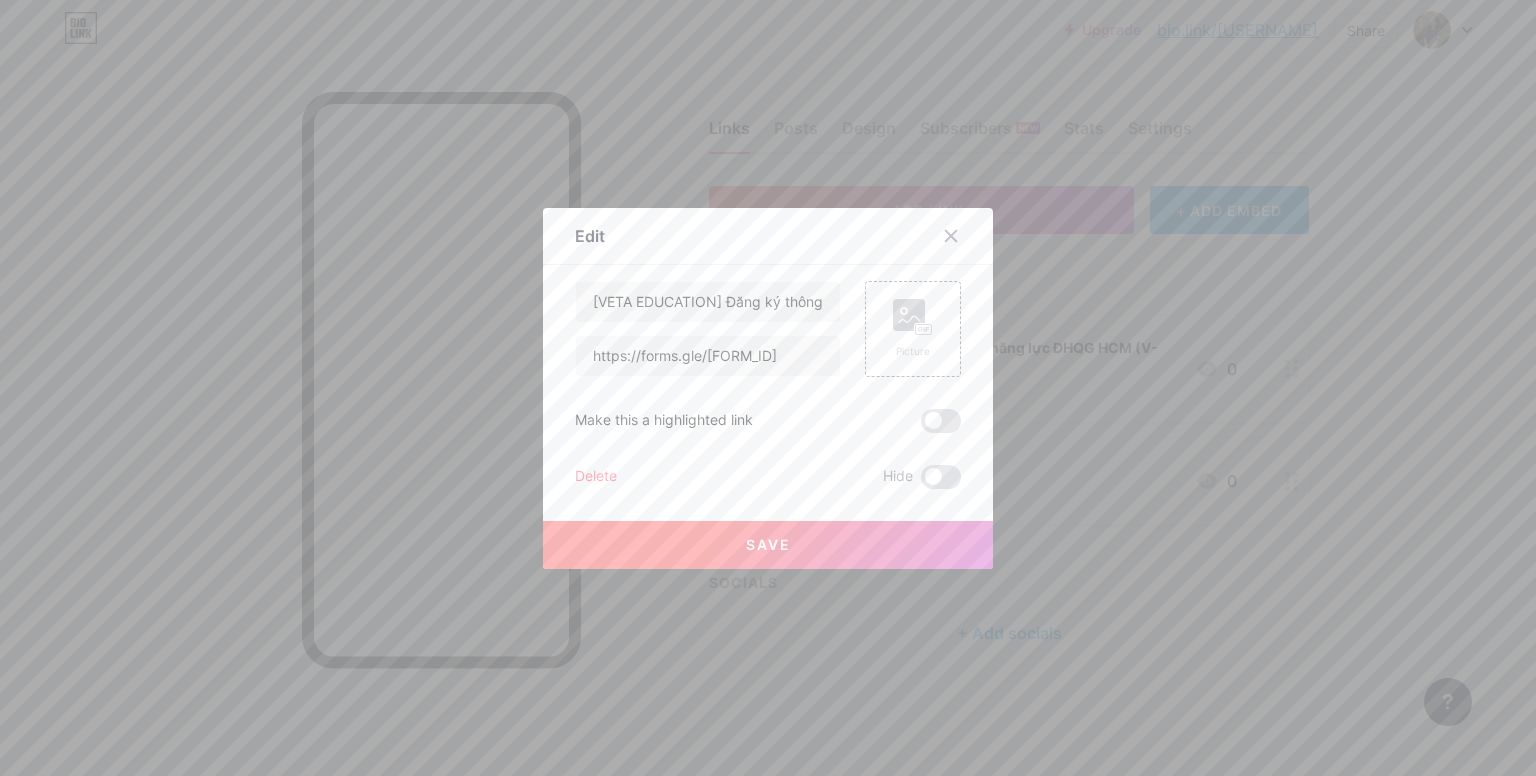 click on "Save" at bounding box center (768, 545) 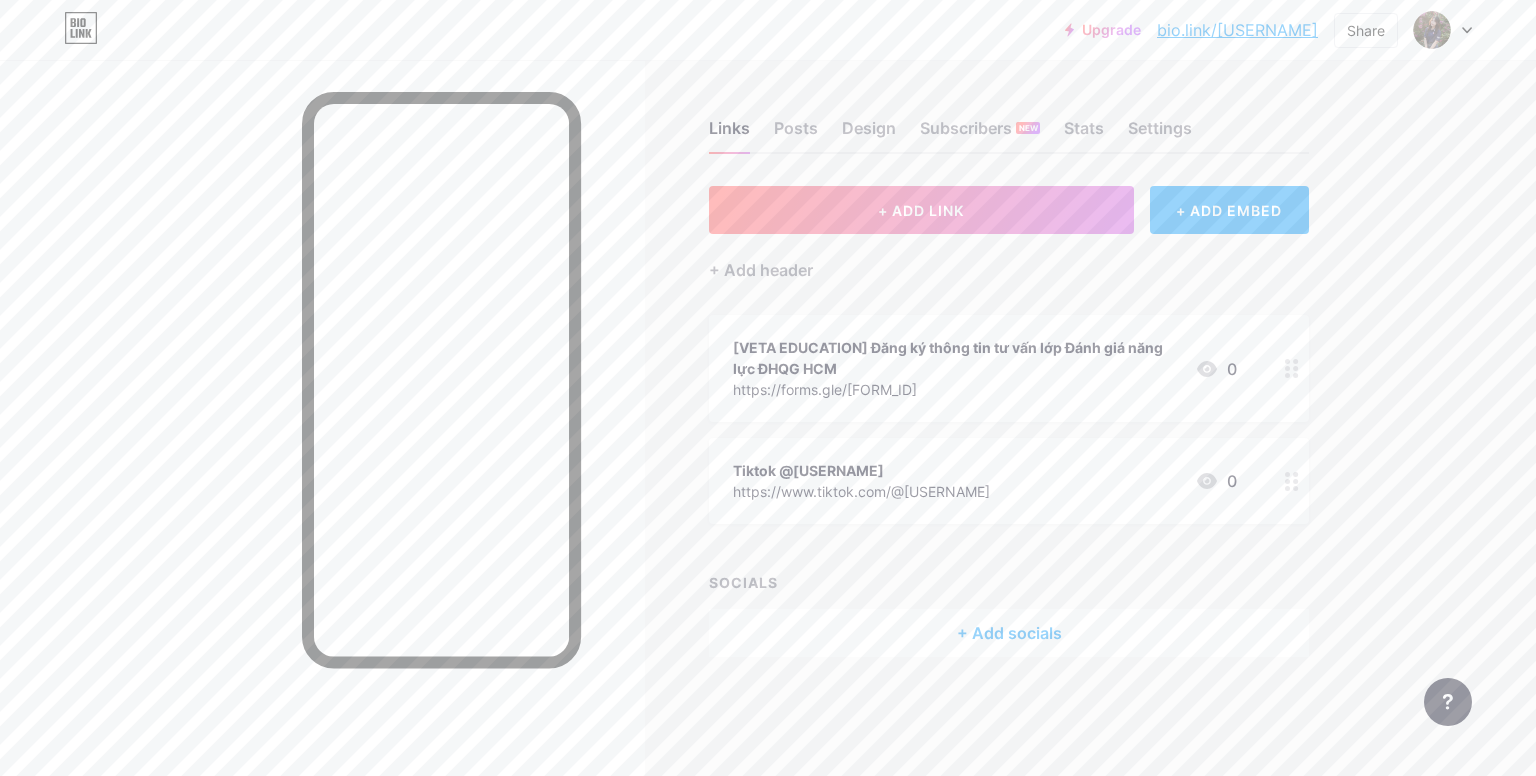 click on "bio.link/[USERNAME]" at bounding box center [1237, 30] 